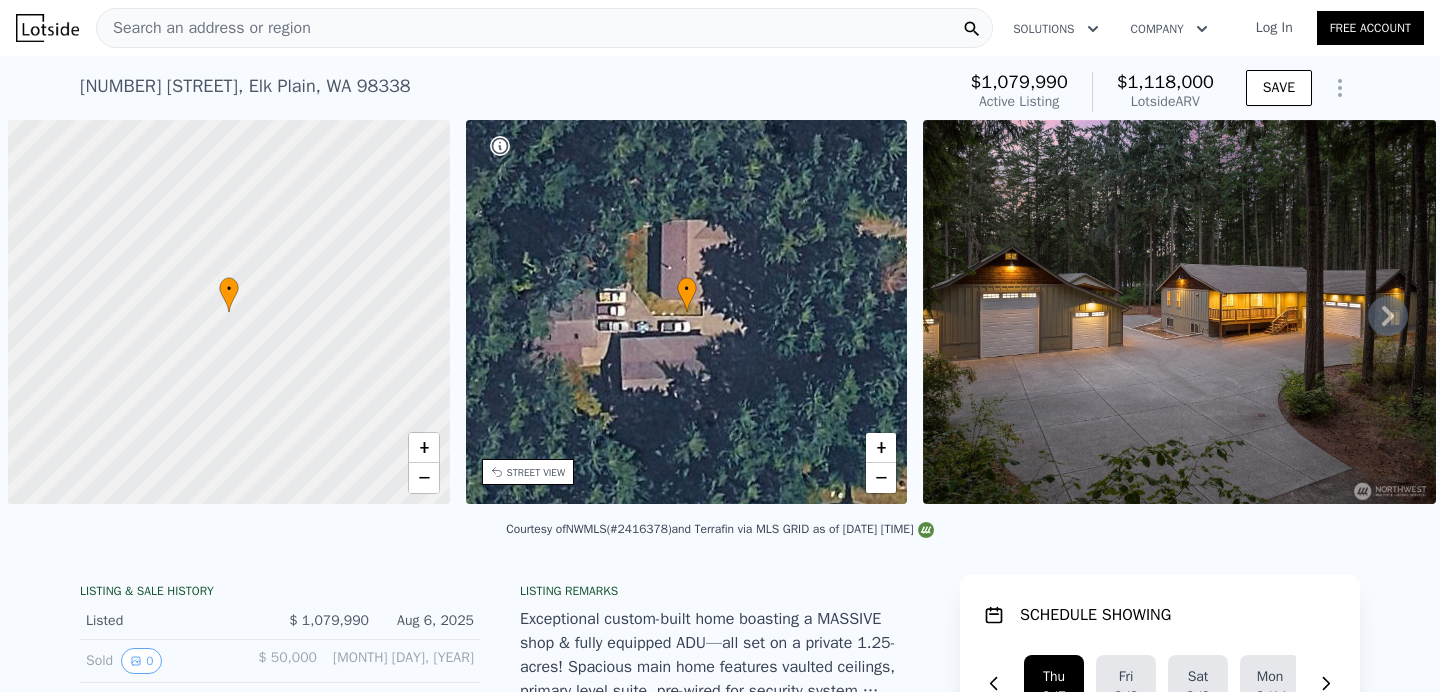 scroll, scrollTop: 0, scrollLeft: 0, axis: both 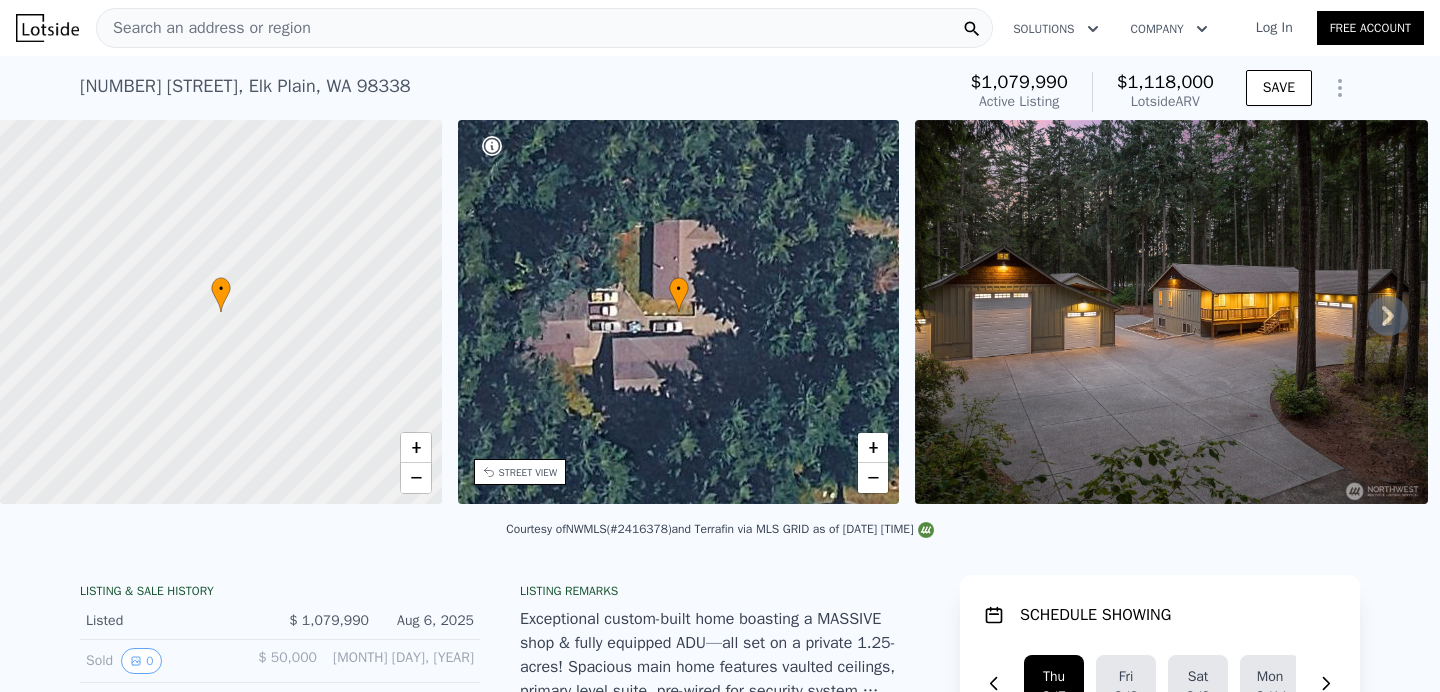 click at bounding box center (47, 28) 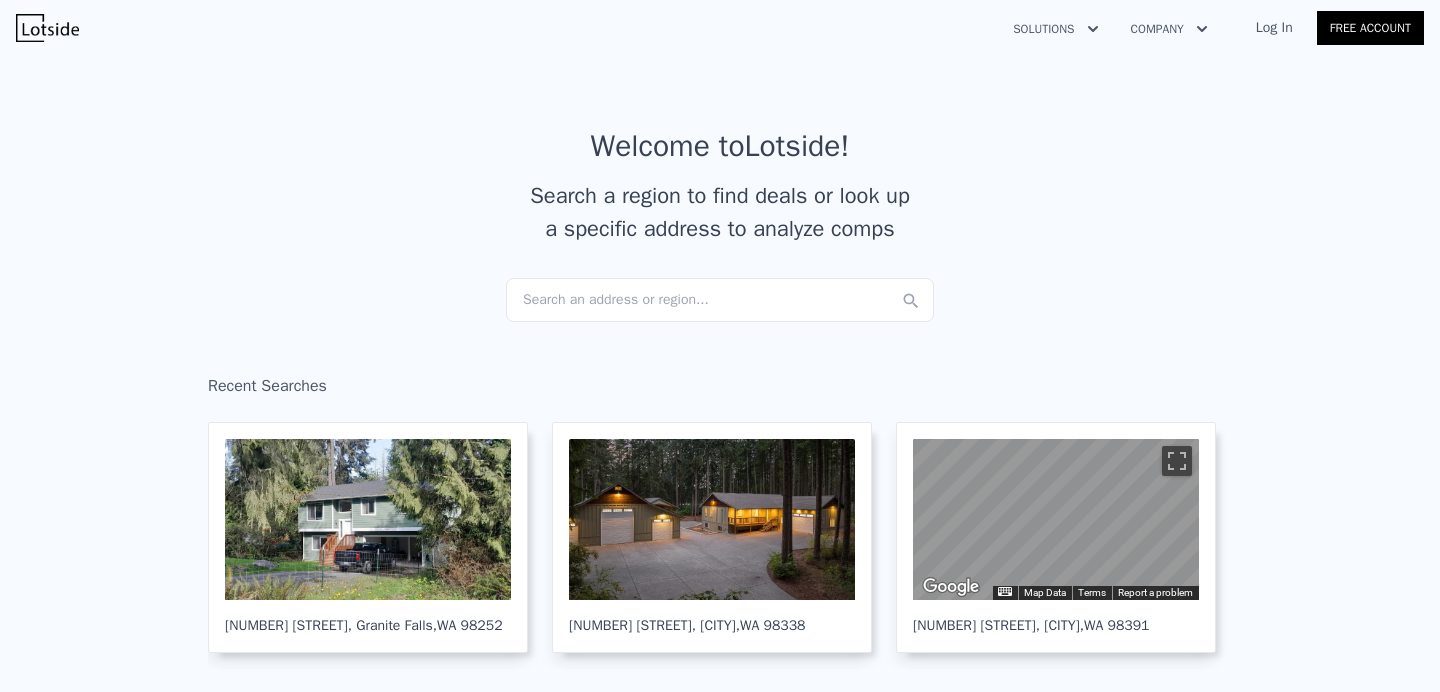 click on "Search an address or region..." at bounding box center [720, 300] 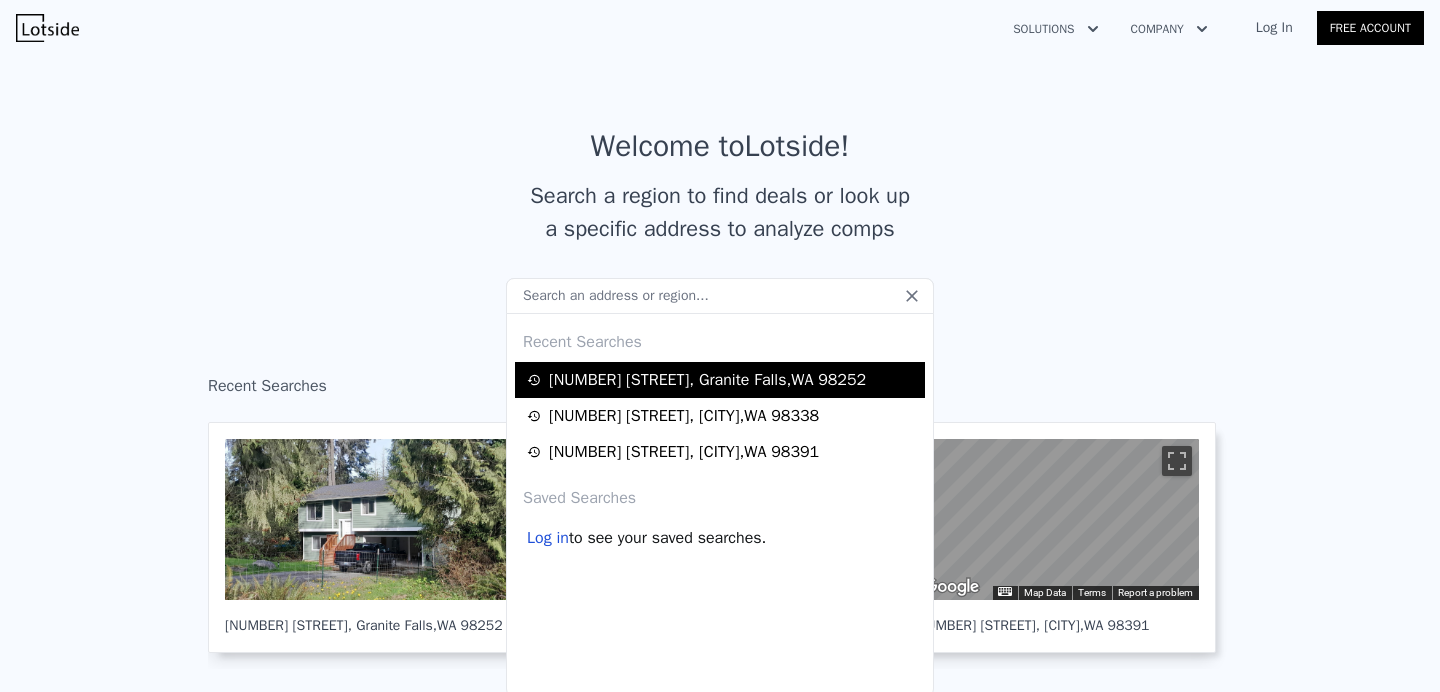 click on "12815 Crystal Springs Dr ,   Granite Falls ,  WA   98252" at bounding box center (707, 380) 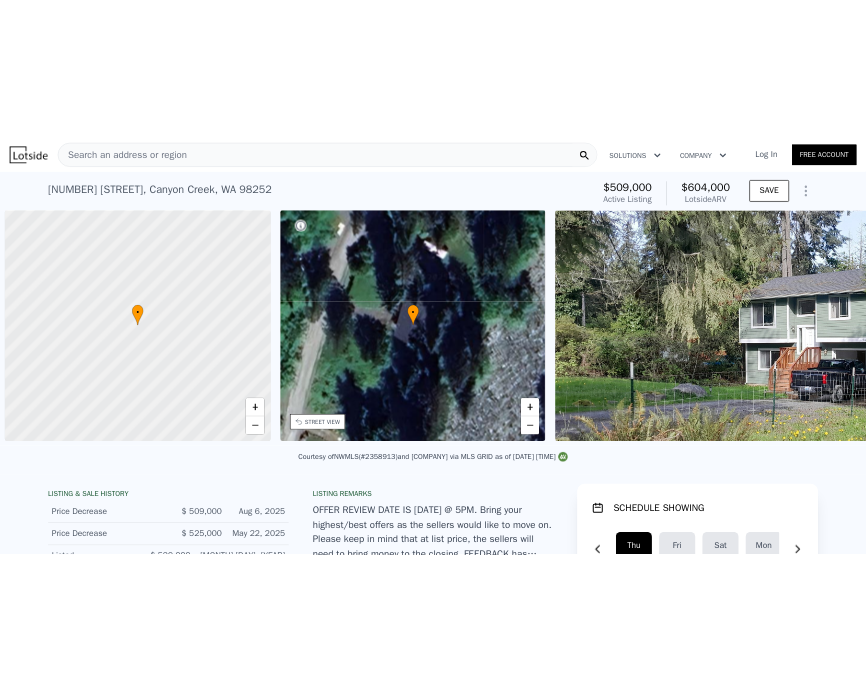 scroll, scrollTop: 0, scrollLeft: 8, axis: horizontal 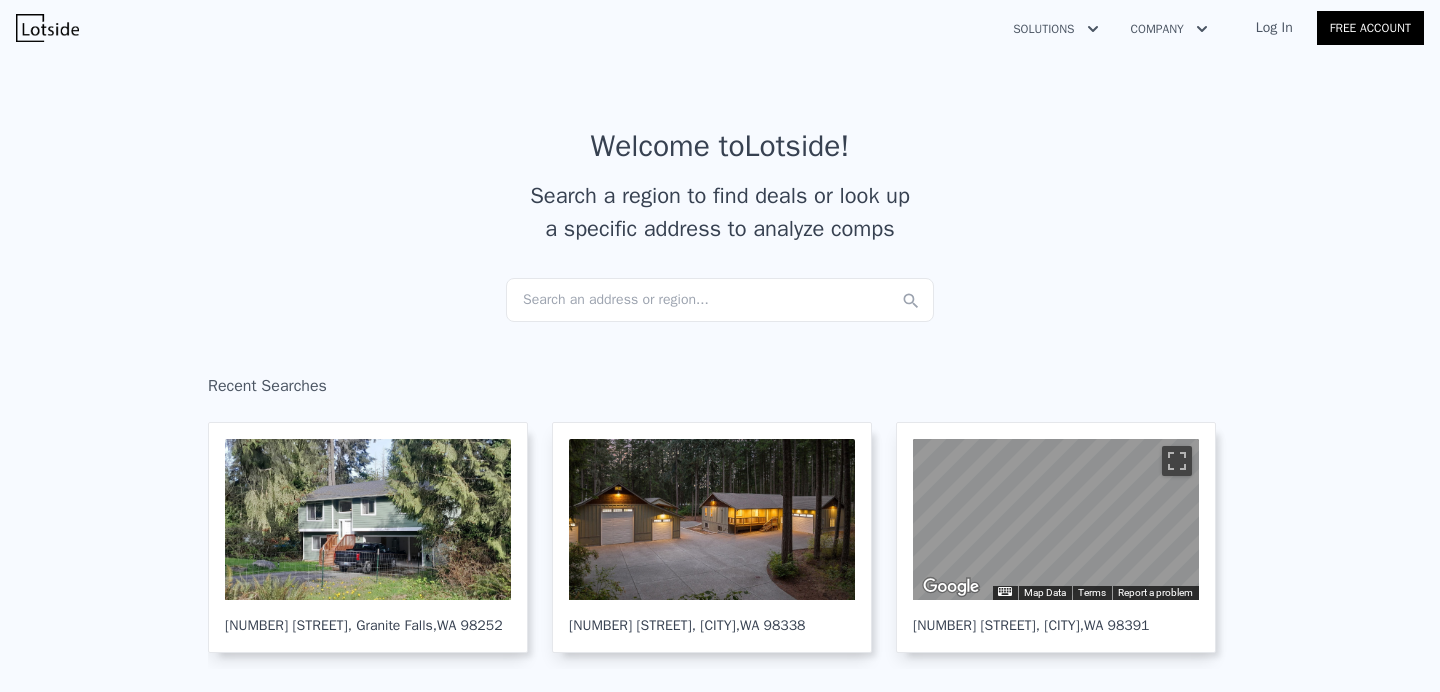 click on "Search an address or region..." at bounding box center (720, 300) 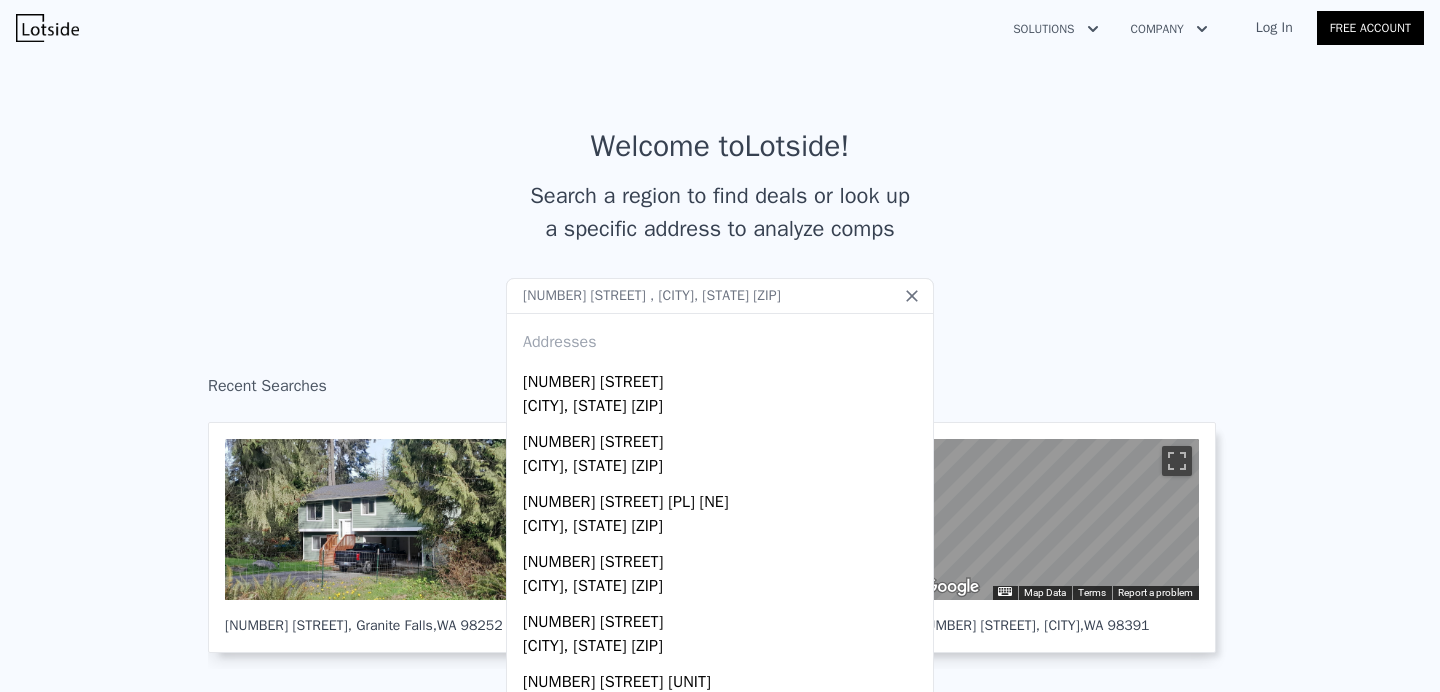 type on "6870 43rd pl ne , marysville, wa 98270" 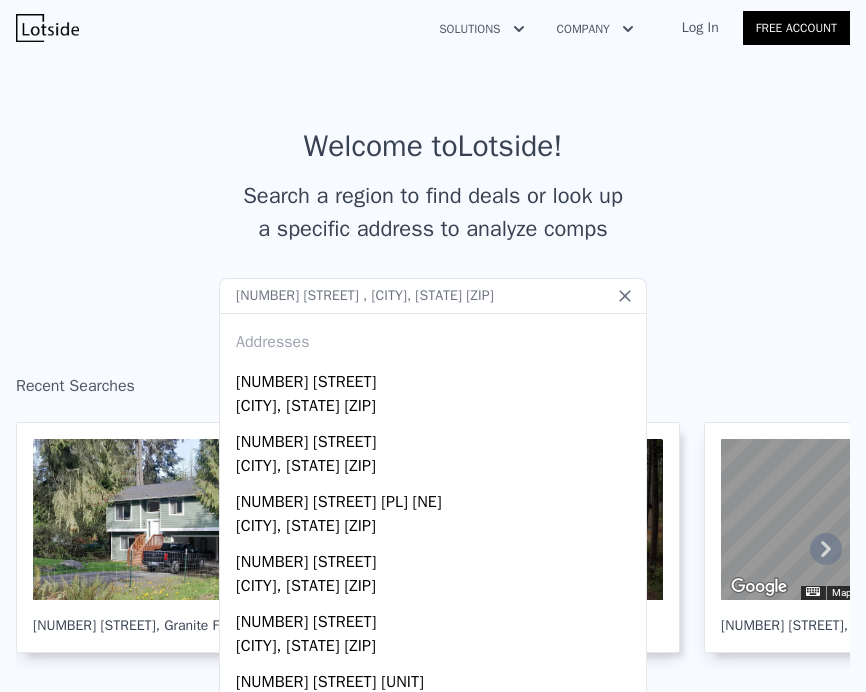 click on "6870 43rd pl ne , marysville, wa 98270" at bounding box center [433, 296] 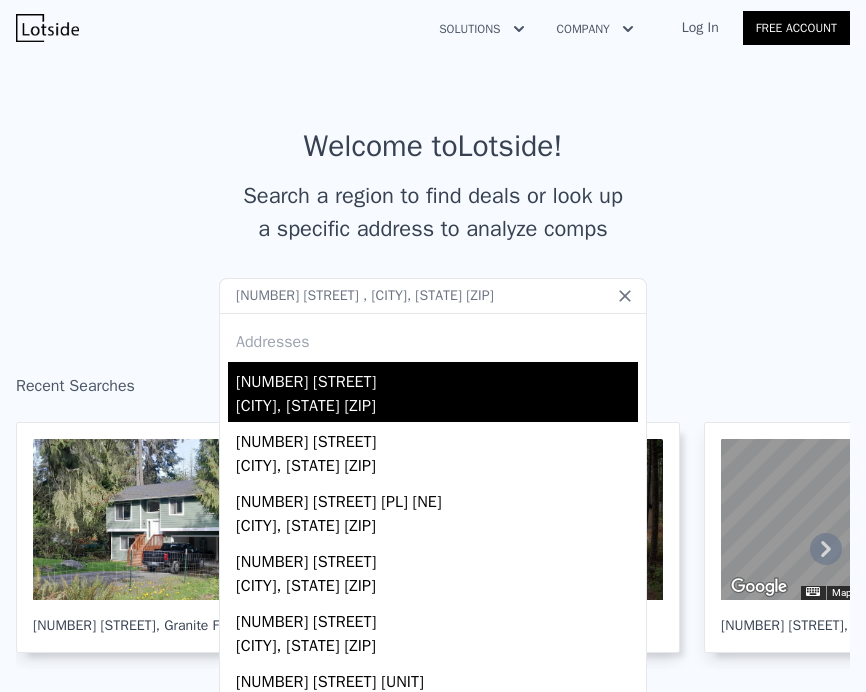 click on "Marysville, WA 98270" at bounding box center (437, 408) 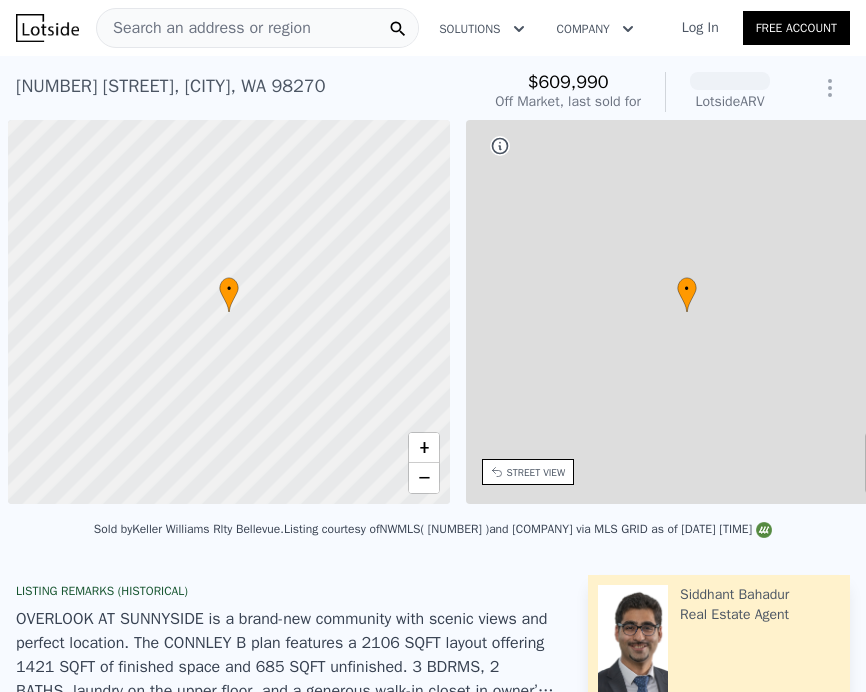 scroll, scrollTop: 0, scrollLeft: 8, axis: horizontal 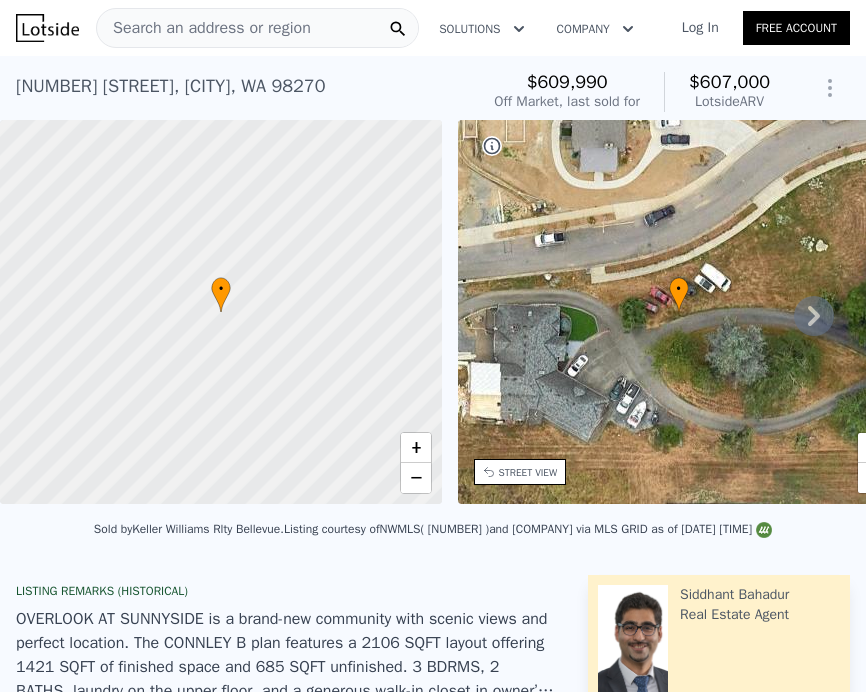 click on "6870 43rd Pl NE ,   Marysville ,   WA   98270" at bounding box center [170, 86] 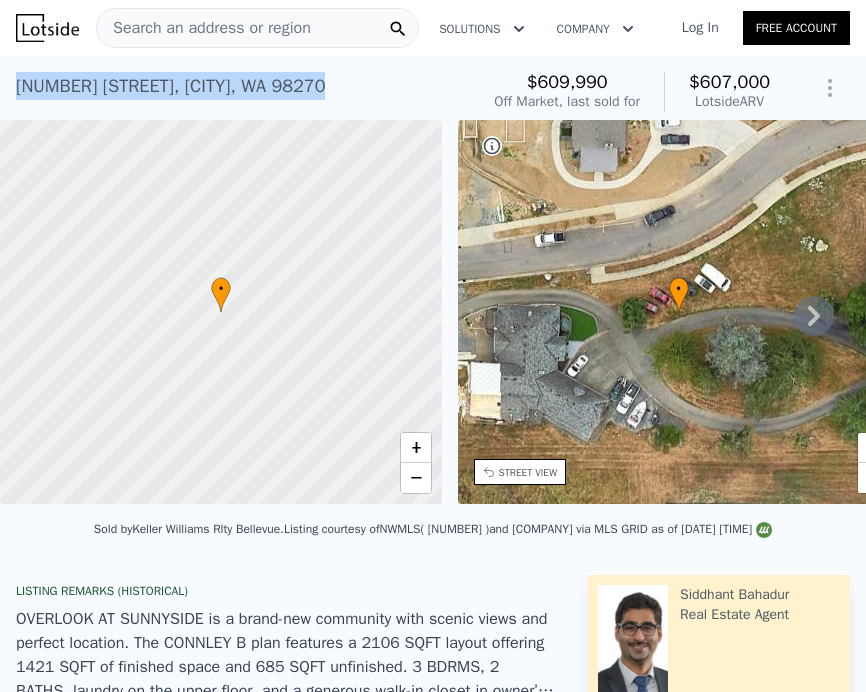 click on "6870 43rd Pl NE ,   Marysville ,   WA   98270" at bounding box center [170, 86] 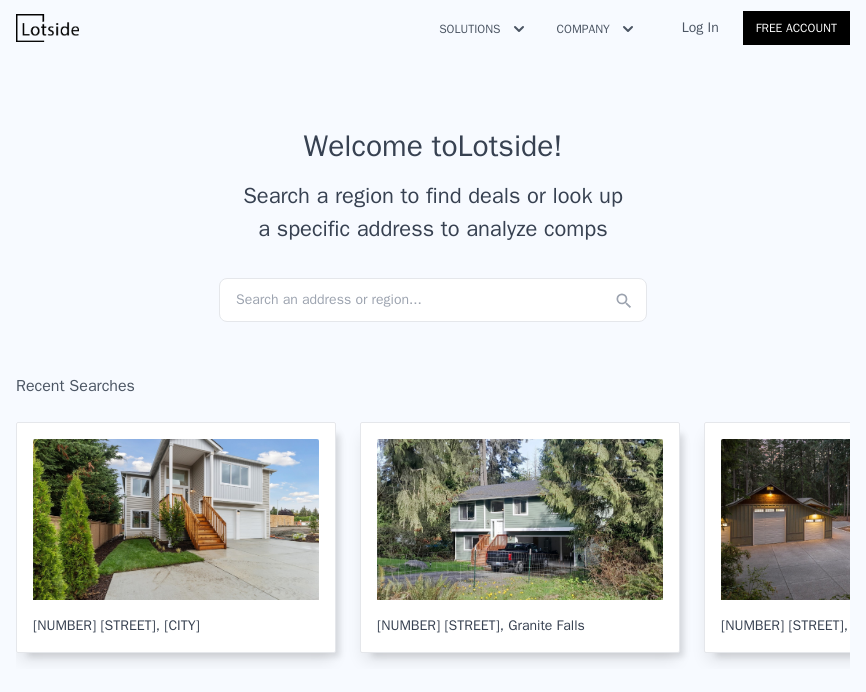 click on "Search an address or region..." at bounding box center [433, 300] 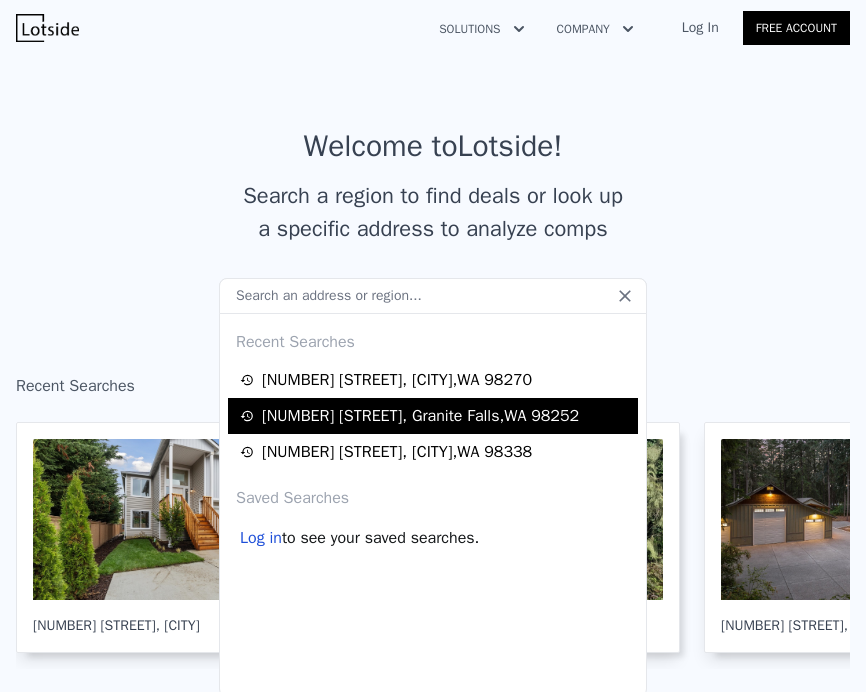 click on "12815 Crystal Springs Dr ,   Granite Falls ,  WA   98252" at bounding box center (420, 416) 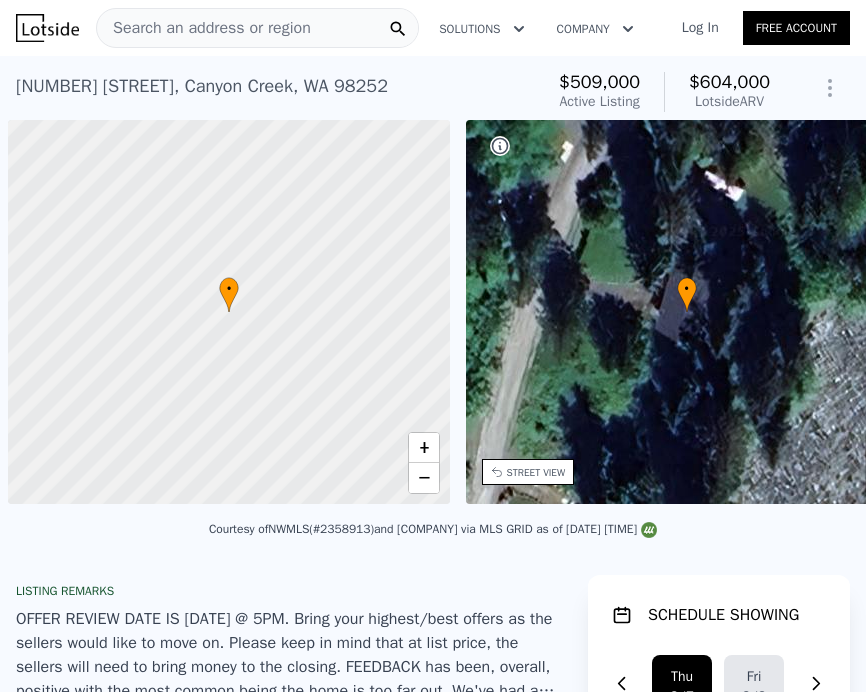 scroll, scrollTop: 0, scrollLeft: 8, axis: horizontal 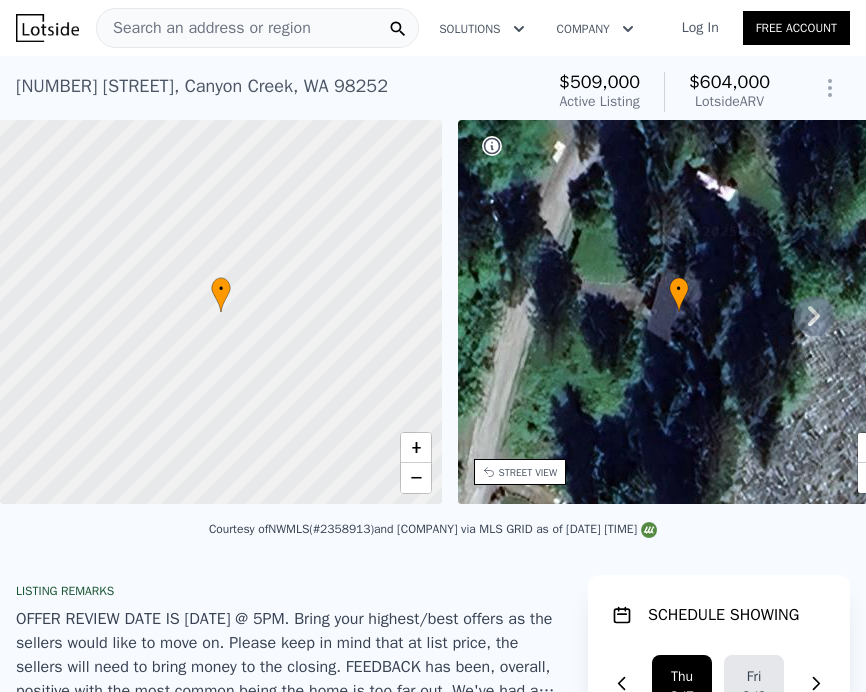 click on "12815 Crystal Springs Dr ,   Canyon Creek ,   WA   98252" at bounding box center (202, 86) 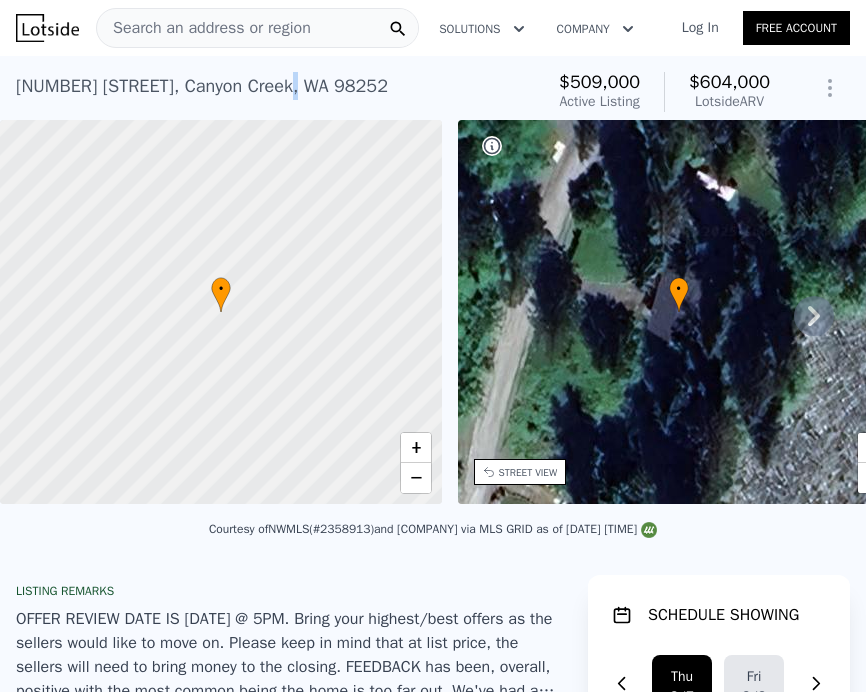 click on "12815 Crystal Springs Dr ,   Canyon Creek ,   WA   98252" at bounding box center [202, 86] 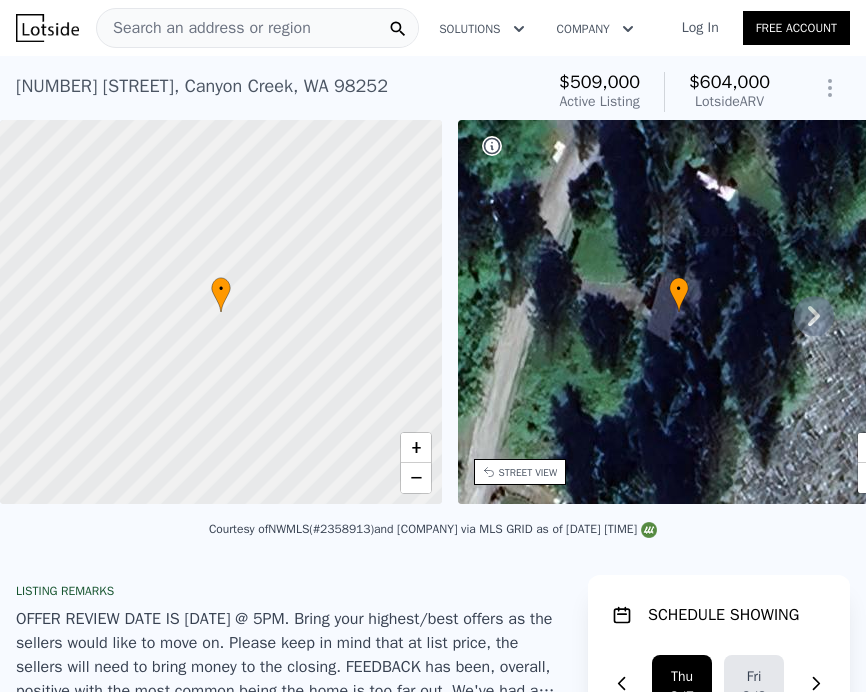 click on "12815 Crystal Springs Dr ,   Canyon Creek ,   WA   98252" at bounding box center [202, 86] 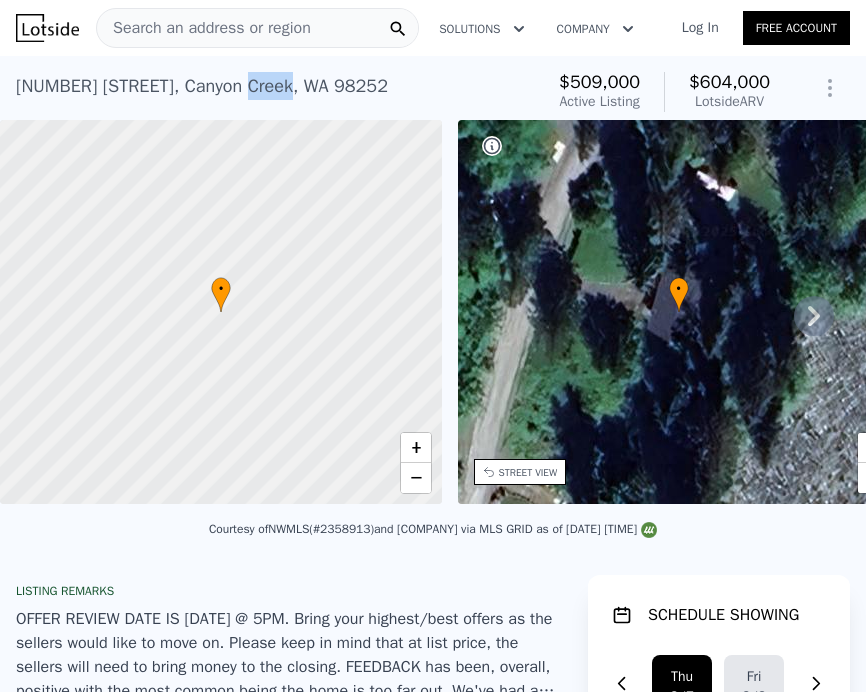 click on "12815 Crystal Springs Dr ,   Canyon Creek ,   WA   98252" at bounding box center (202, 86) 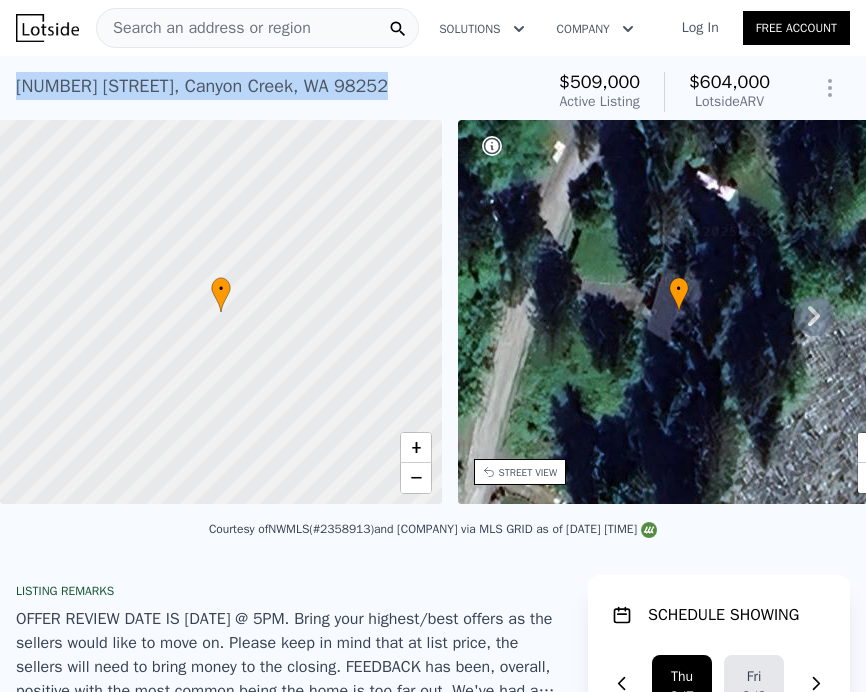 click on "12815 Crystal Springs Dr ,   Canyon Creek ,   WA   98252" at bounding box center (202, 86) 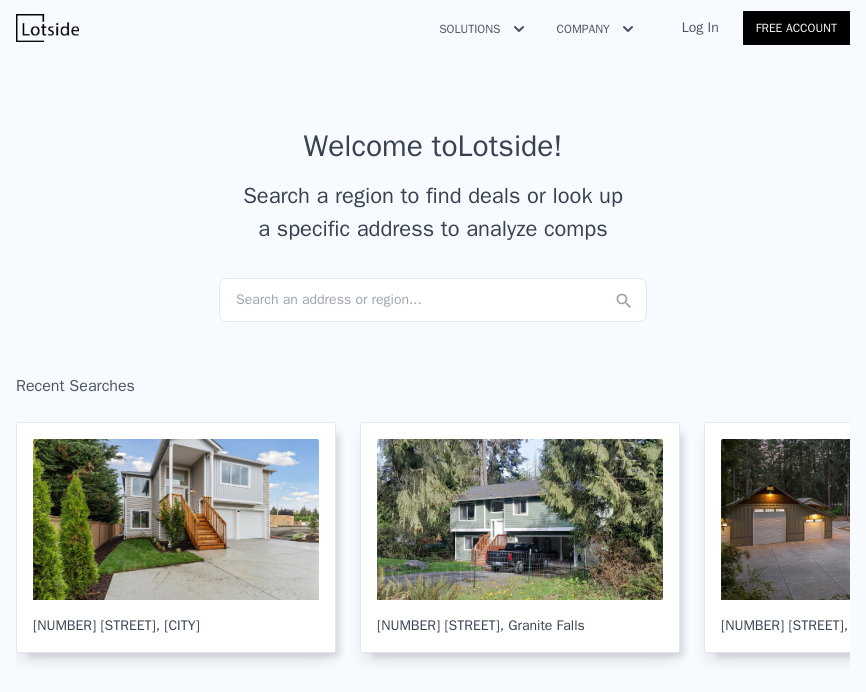 click on "Search an address or region..." at bounding box center [433, 300] 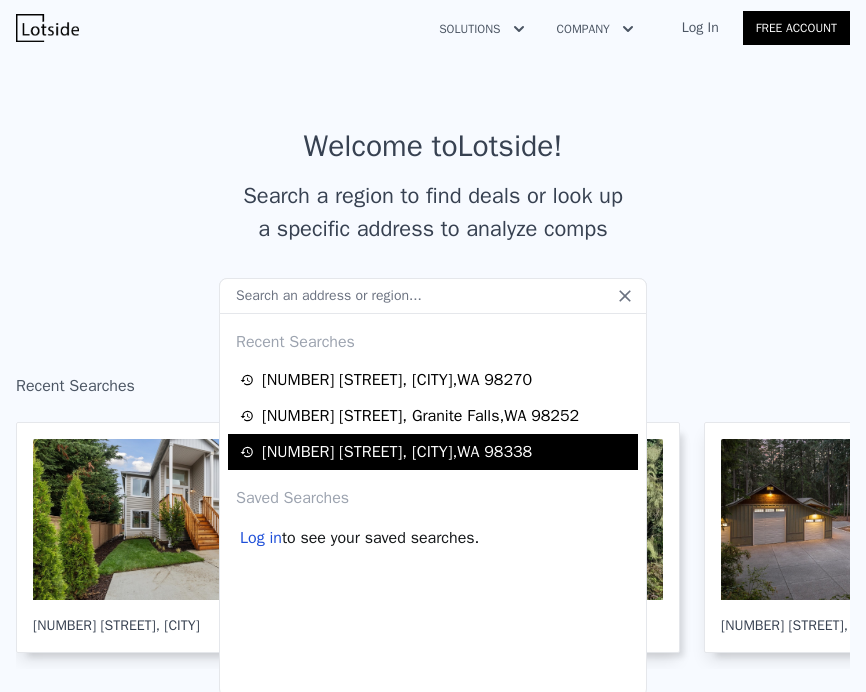 click on "25012 67th Ave E ,   Graham ,  WA   98338" at bounding box center [397, 452] 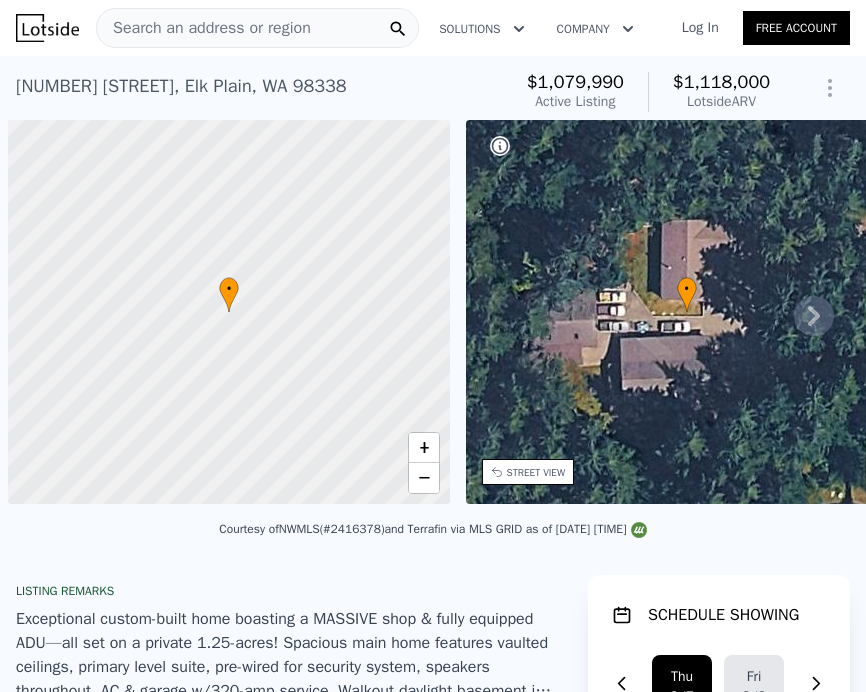 scroll, scrollTop: 0, scrollLeft: 8, axis: horizontal 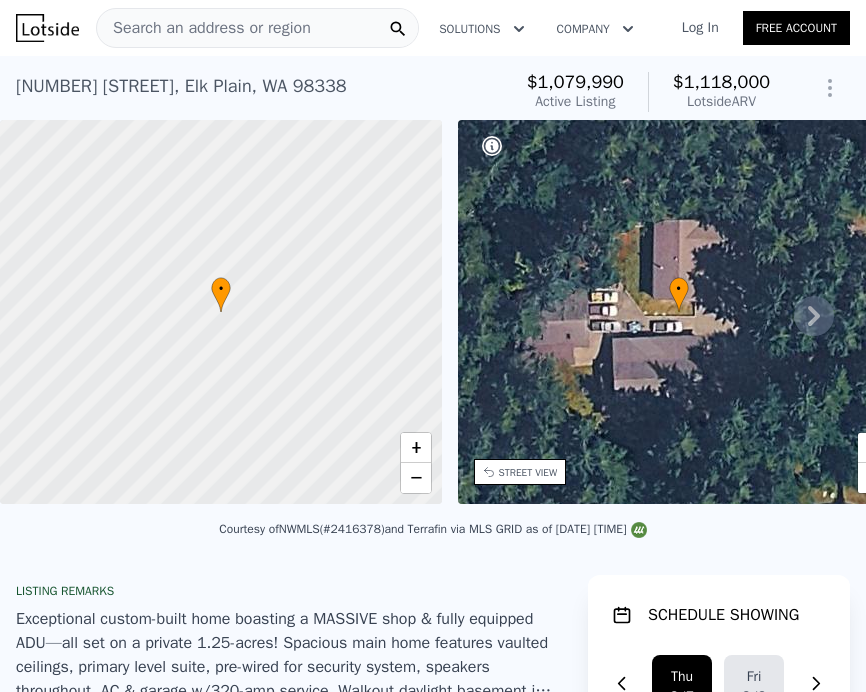 click on "25012 67th Ave E ,   Elk Plain ,   WA   98338" at bounding box center (181, 86) 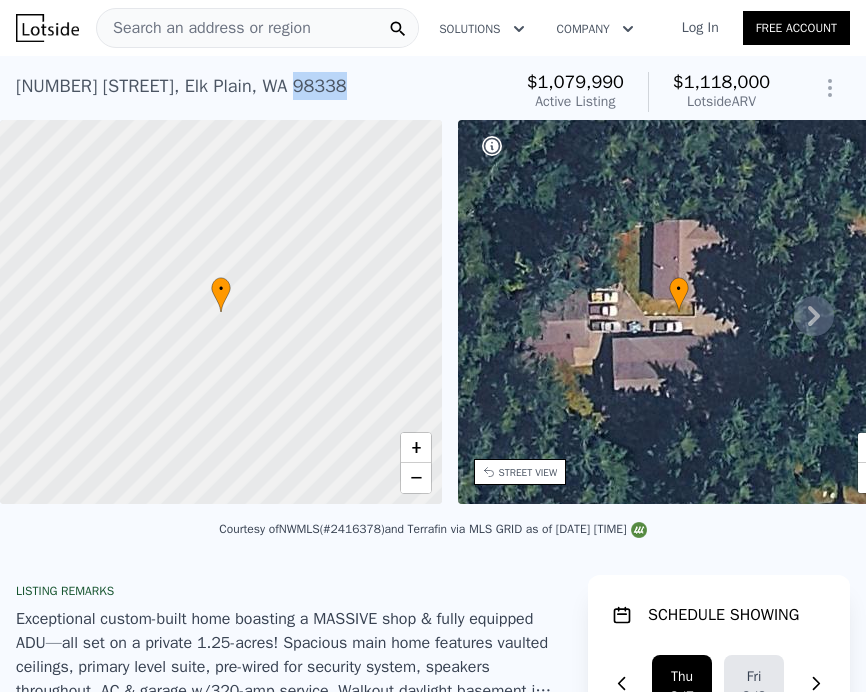 click on "25012 67th Ave E ,   Elk Plain ,   WA   98338" at bounding box center [181, 86] 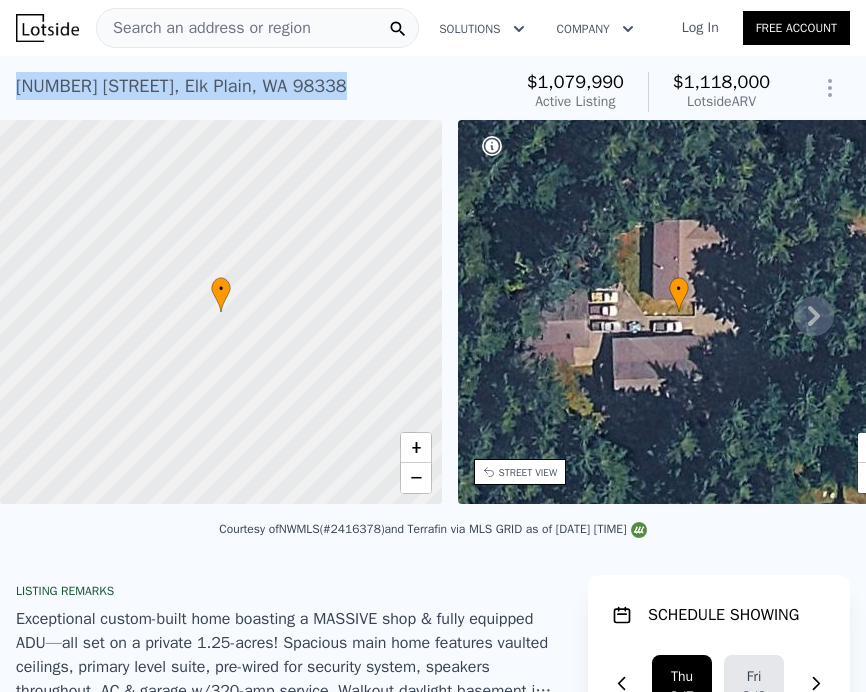 click on "25012 67th Ave E ,   Elk Plain ,   WA   98338" at bounding box center [181, 86] 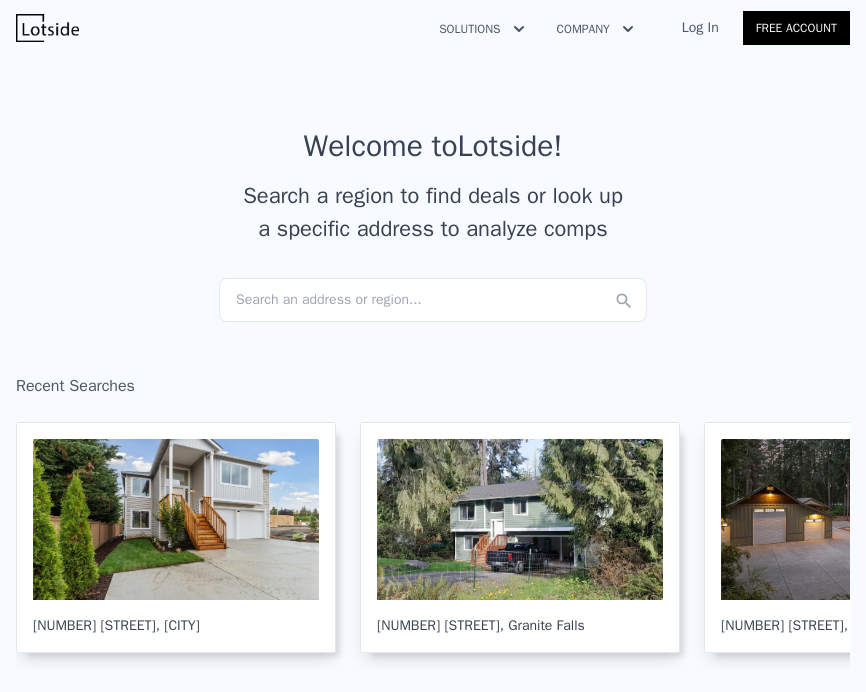 click on "Welcome to  Lotside ! Search a region to find deals or look up a specific address to analyze comps Search an address or region..." at bounding box center [433, 203] 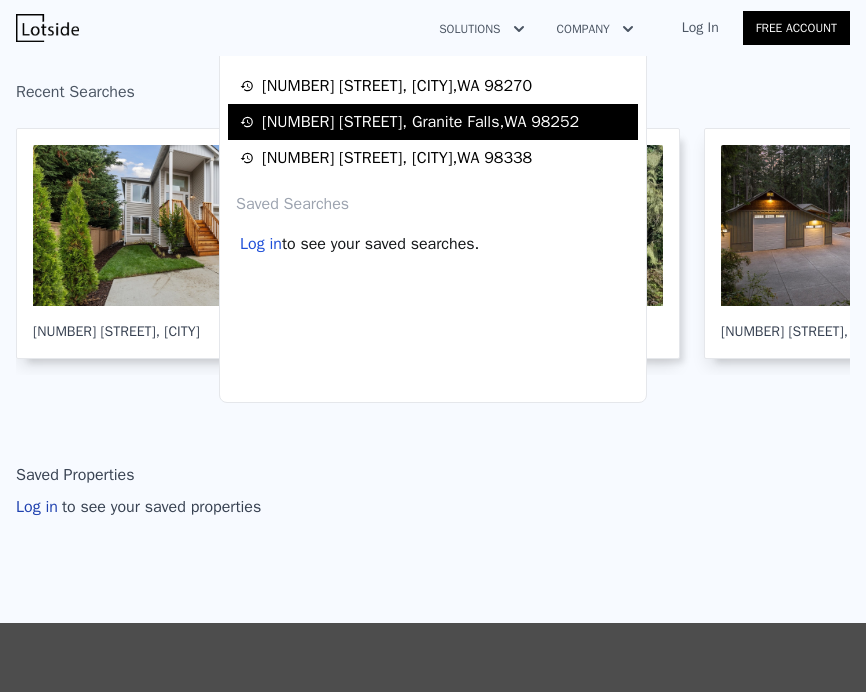 scroll, scrollTop: 348, scrollLeft: 0, axis: vertical 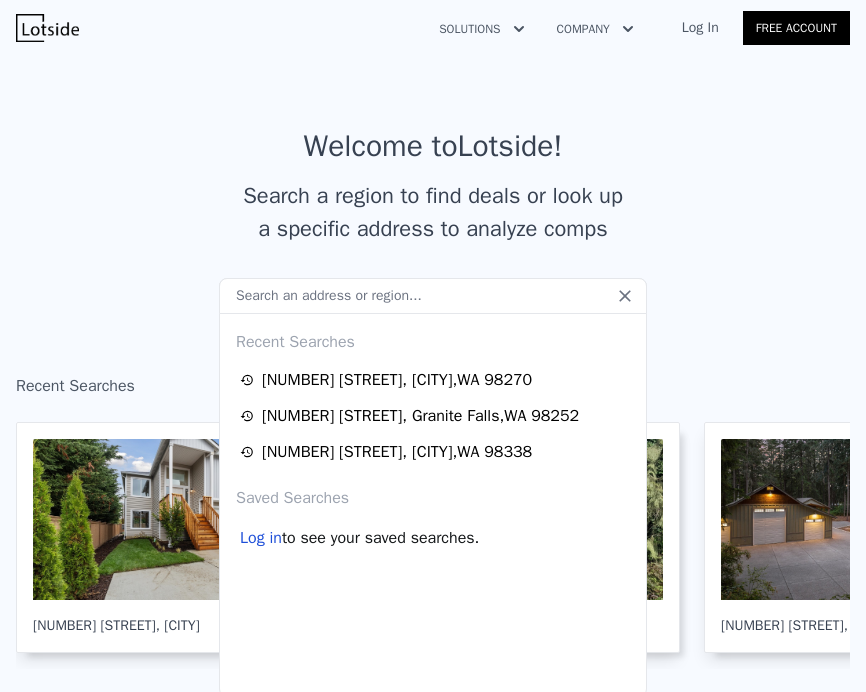 paste on "5012 67th Avenue , Graham" 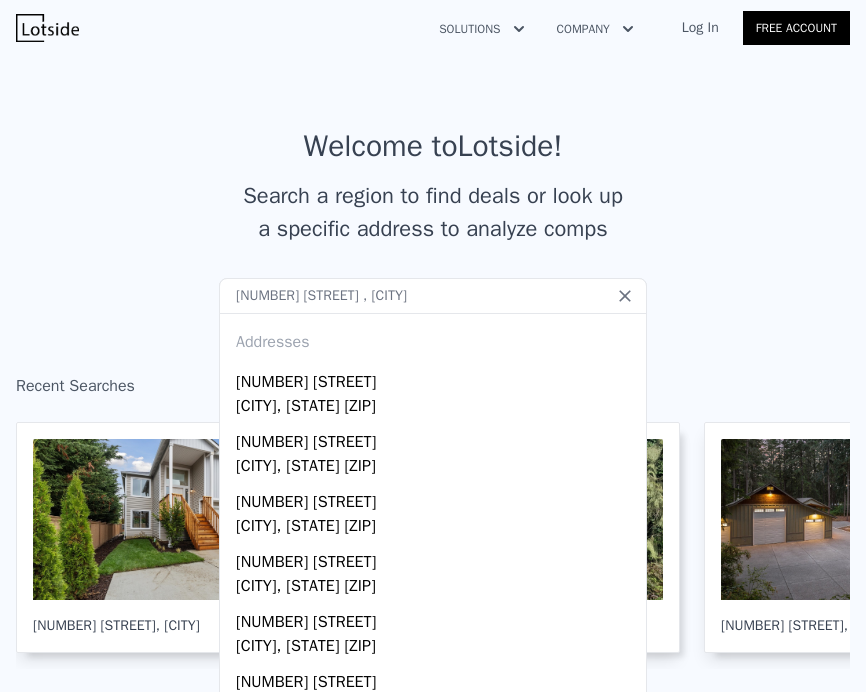 click on "5012 67th Avenue , Graham" at bounding box center (433, 296) 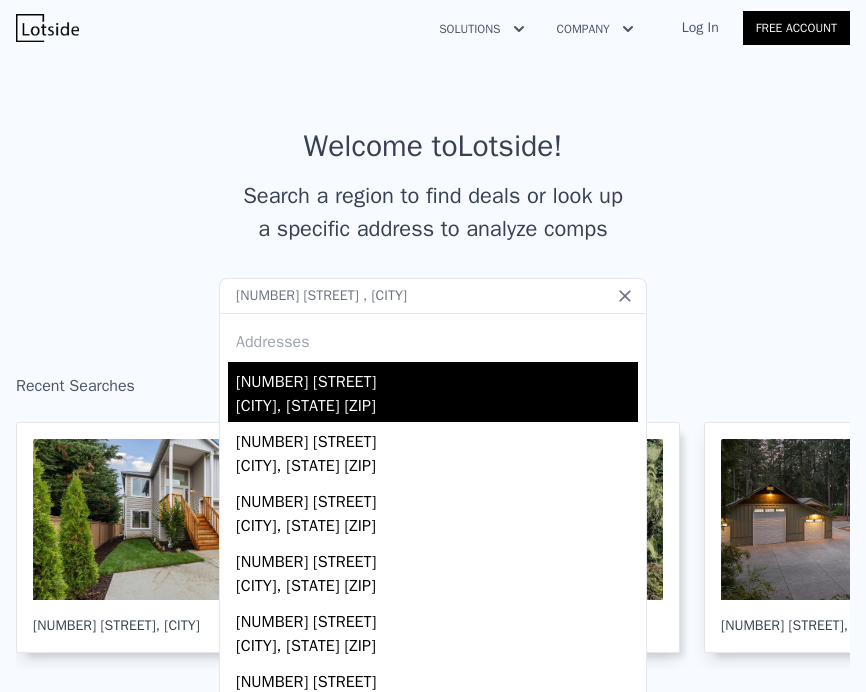 type on "25012 67th Avenue , Graham" 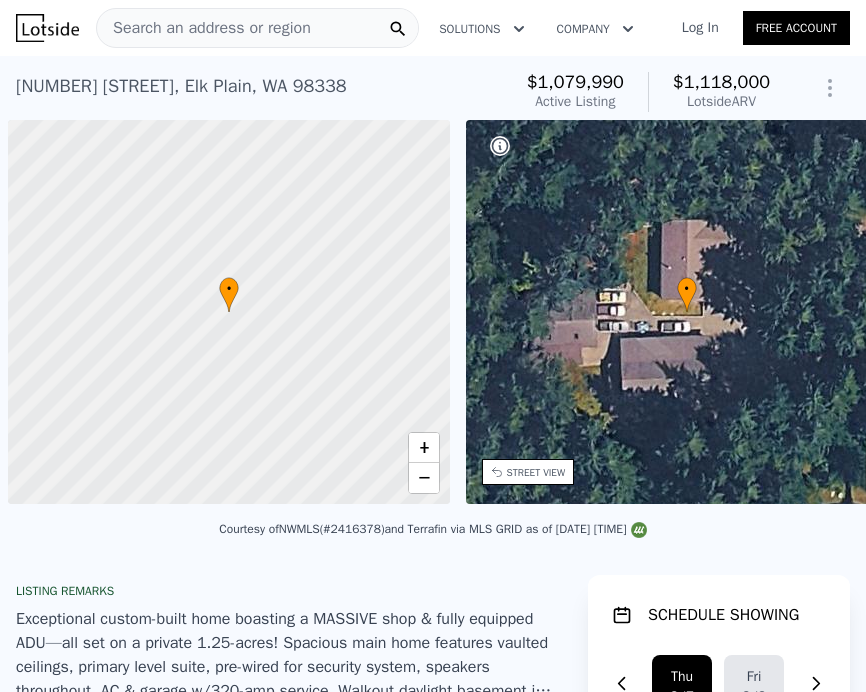 scroll, scrollTop: 0, scrollLeft: 8, axis: horizontal 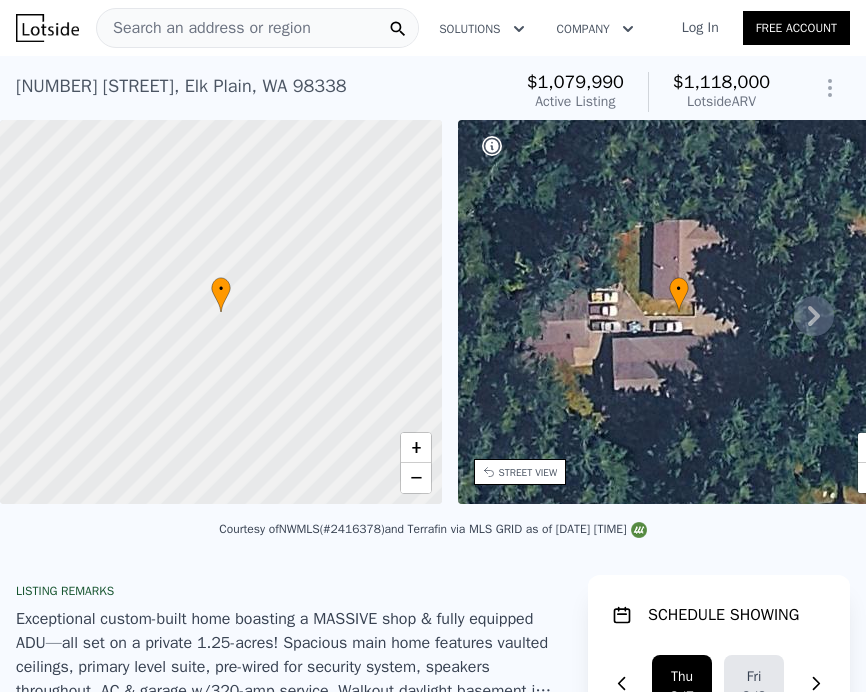 click on "Search an address or region" at bounding box center (204, 28) 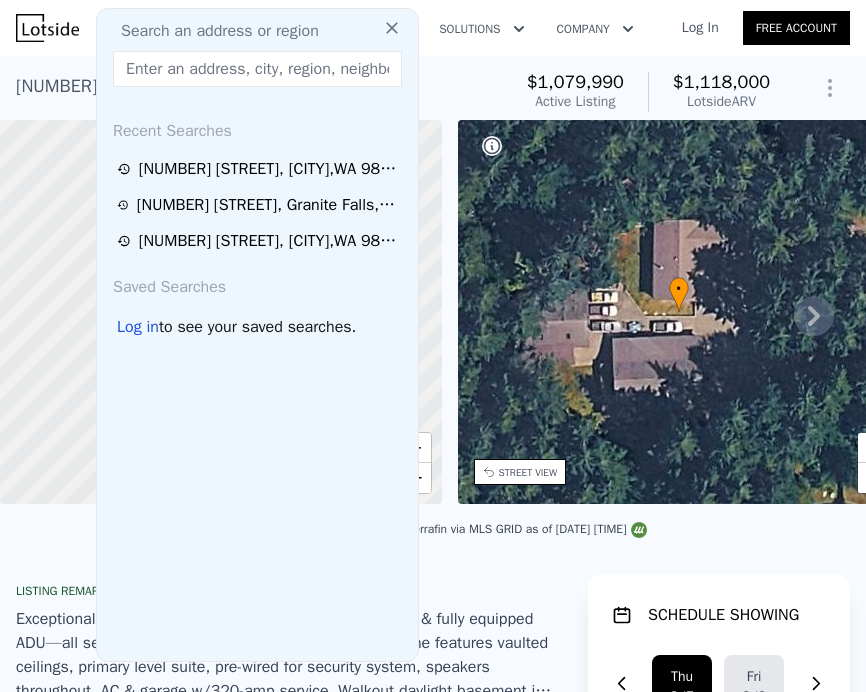 click on "Search an address or region Search an address or region Recent Searches 6870 43rd Pl NE ,   Marysville ,  WA   98270 12815 Crystal Springs Dr ,   Granite Falls ,  WA   98252 25012 67th Ave E ,   Graham ,  WA   98338 Saved Searches Log in  to see your saved searches. Solutions Company Open main menu Log In Free Account" at bounding box center (433, 28) 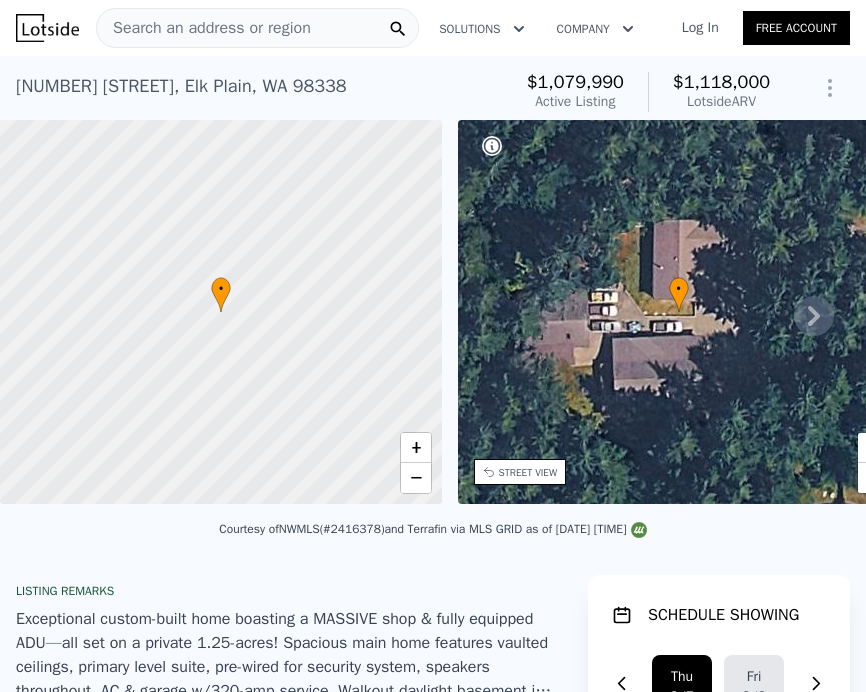 click at bounding box center [47, 28] 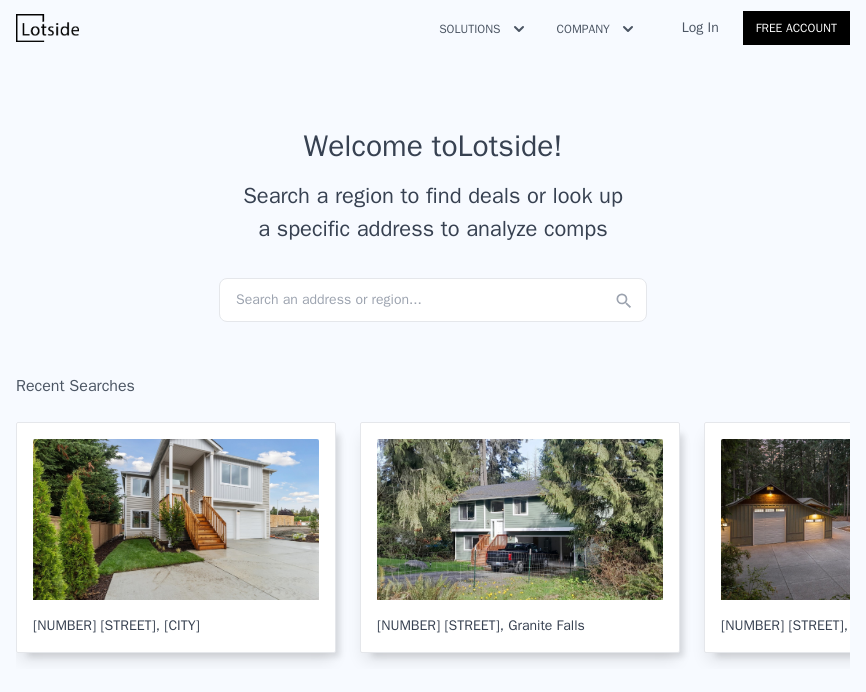 click on "Search an address or region..." at bounding box center [433, 300] 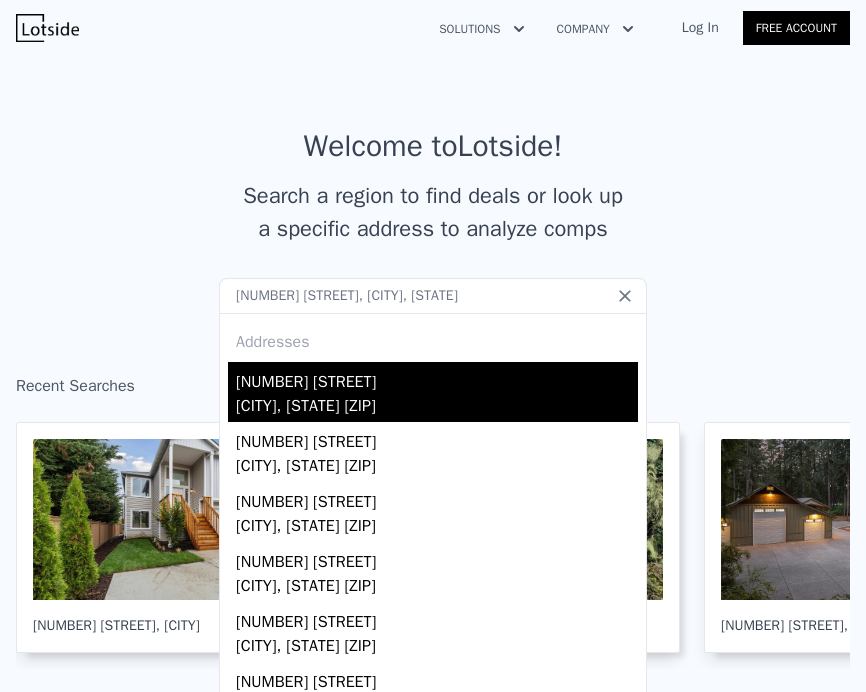 type on "1349 S Highland Drive, Tacoma, WA" 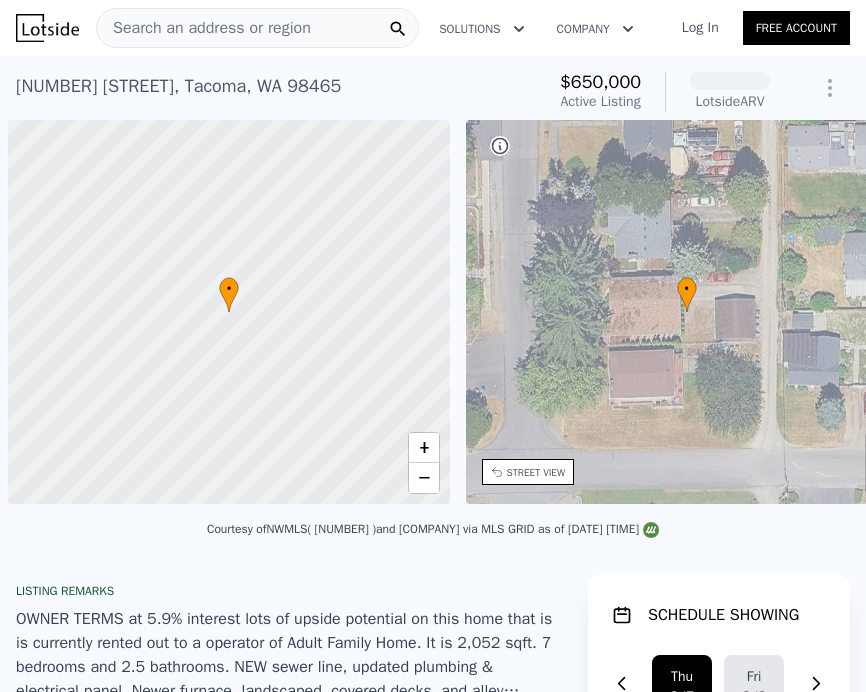 scroll, scrollTop: 0, scrollLeft: 8, axis: horizontal 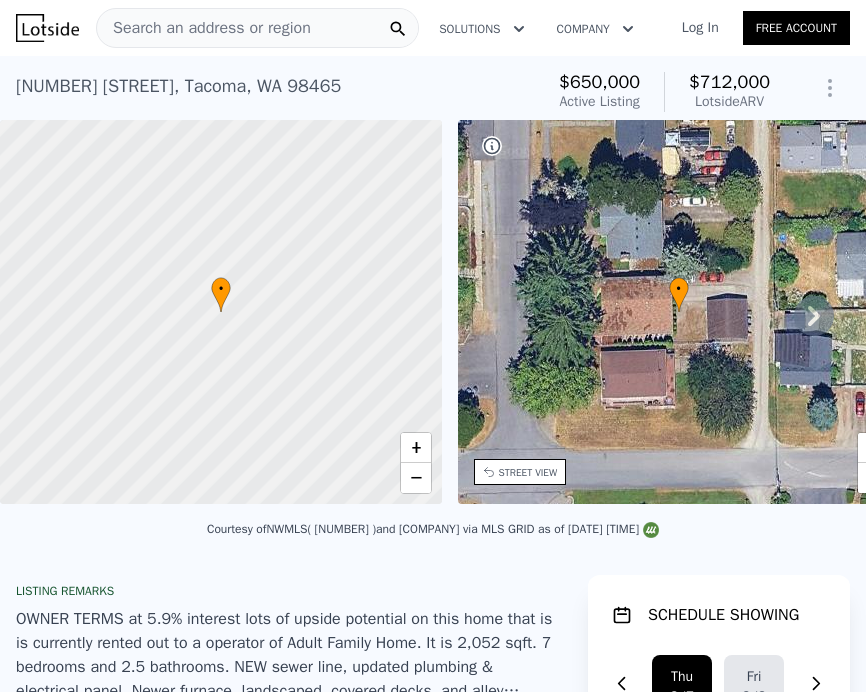 click on "1349 S Highland Ave ,   Tacoma ,   WA   98465" at bounding box center (178, 86) 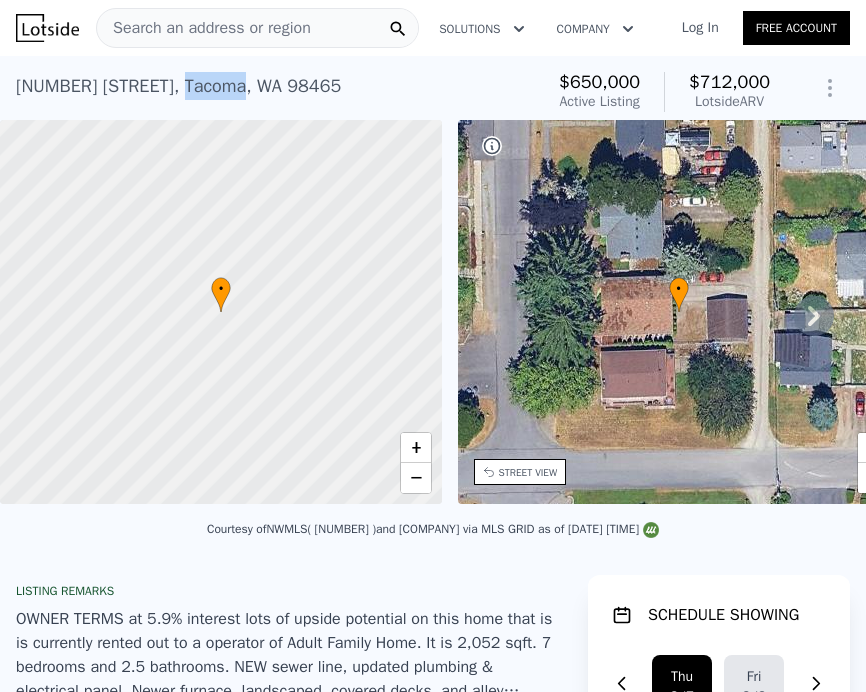 click on "1349 S Highland Ave ,   Tacoma ,   WA   98465" at bounding box center [178, 86] 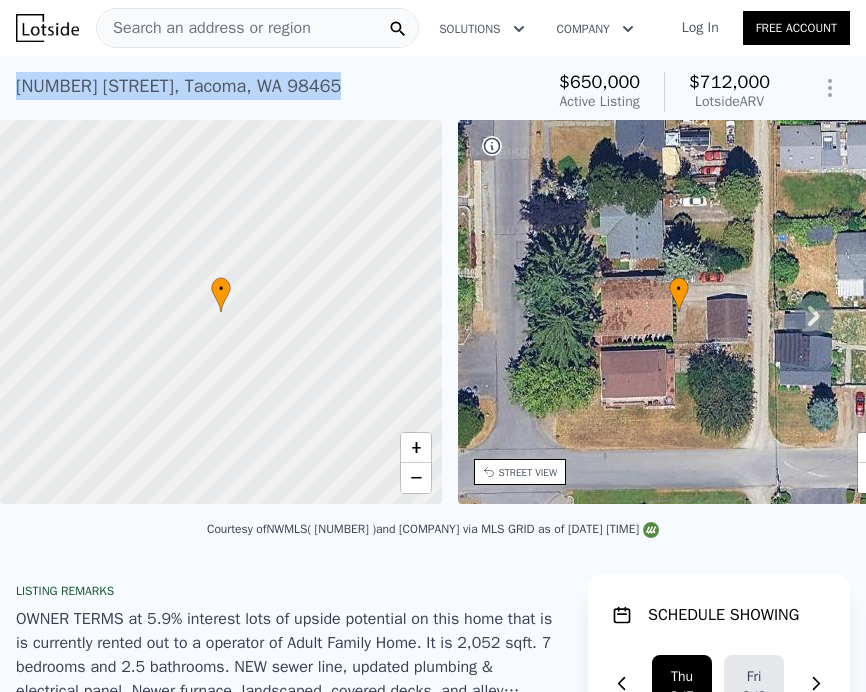click on "1349 S Highland Ave ,   Tacoma ,   WA   98465" at bounding box center (178, 86) 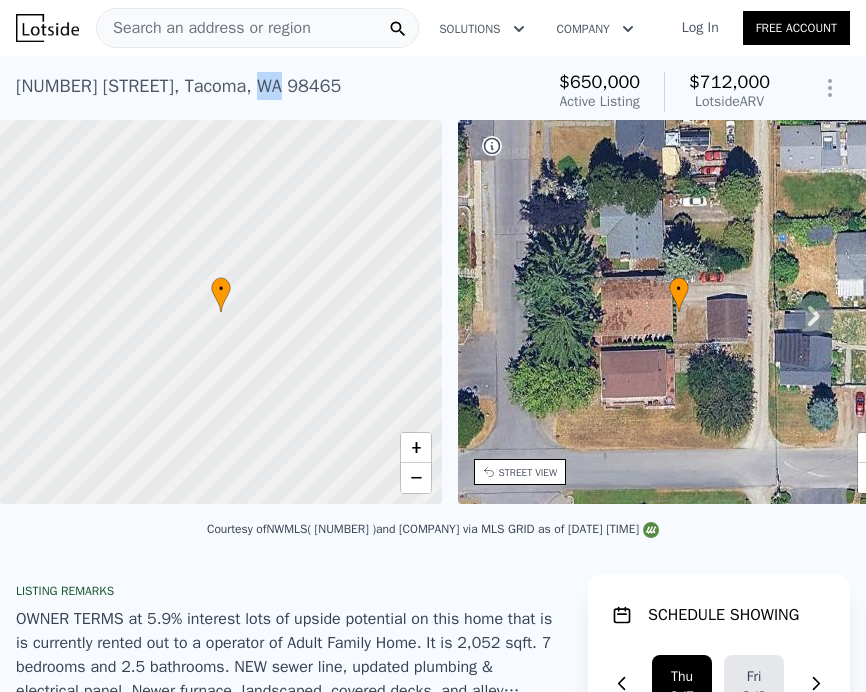 click on "1349 S Highland Ave ,   Tacoma ,   WA   98465" at bounding box center (178, 86) 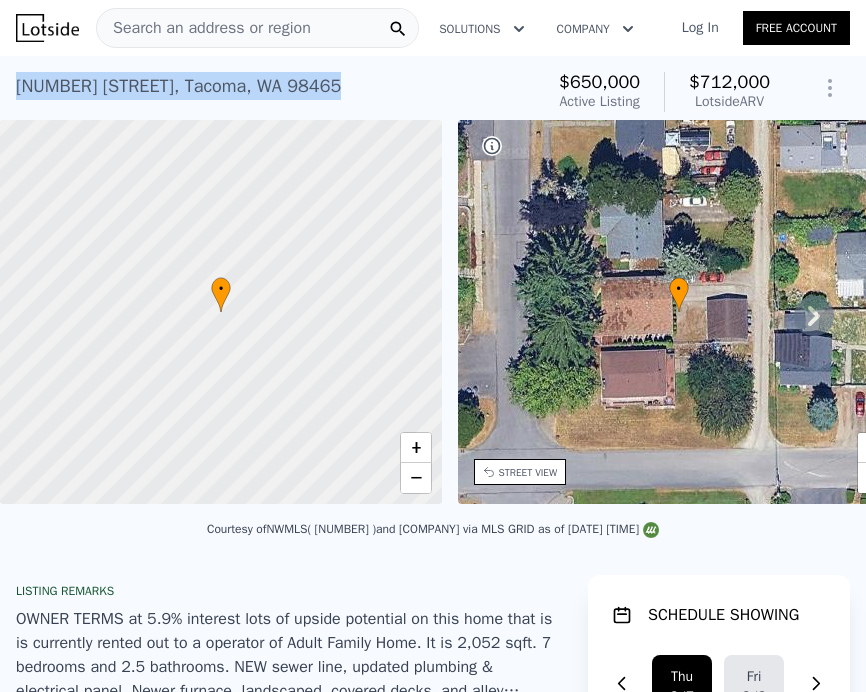 click on "1349 S Highland Ave ,   Tacoma ,   WA   98465" at bounding box center [178, 86] 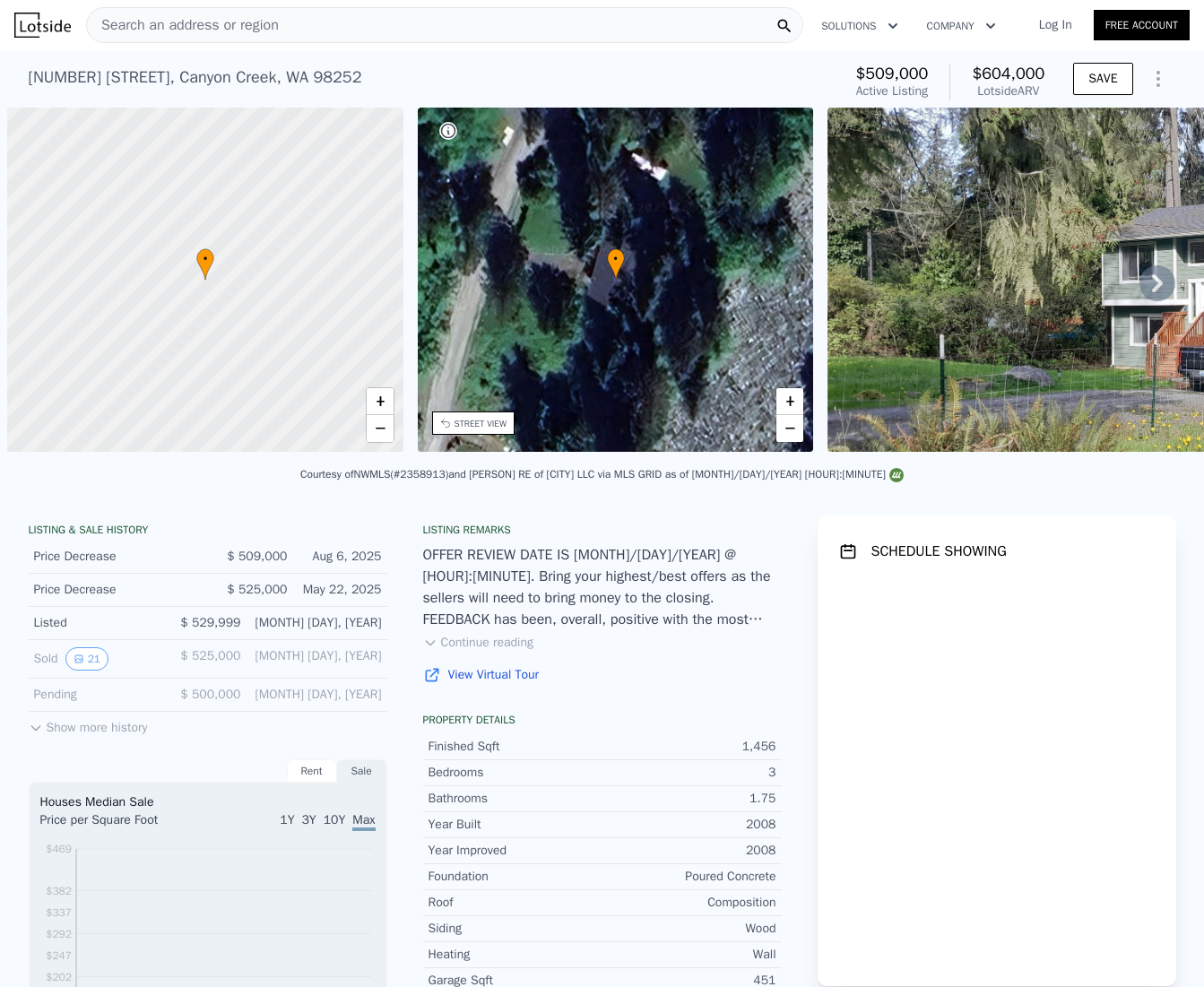 scroll, scrollTop: 0, scrollLeft: 0, axis: both 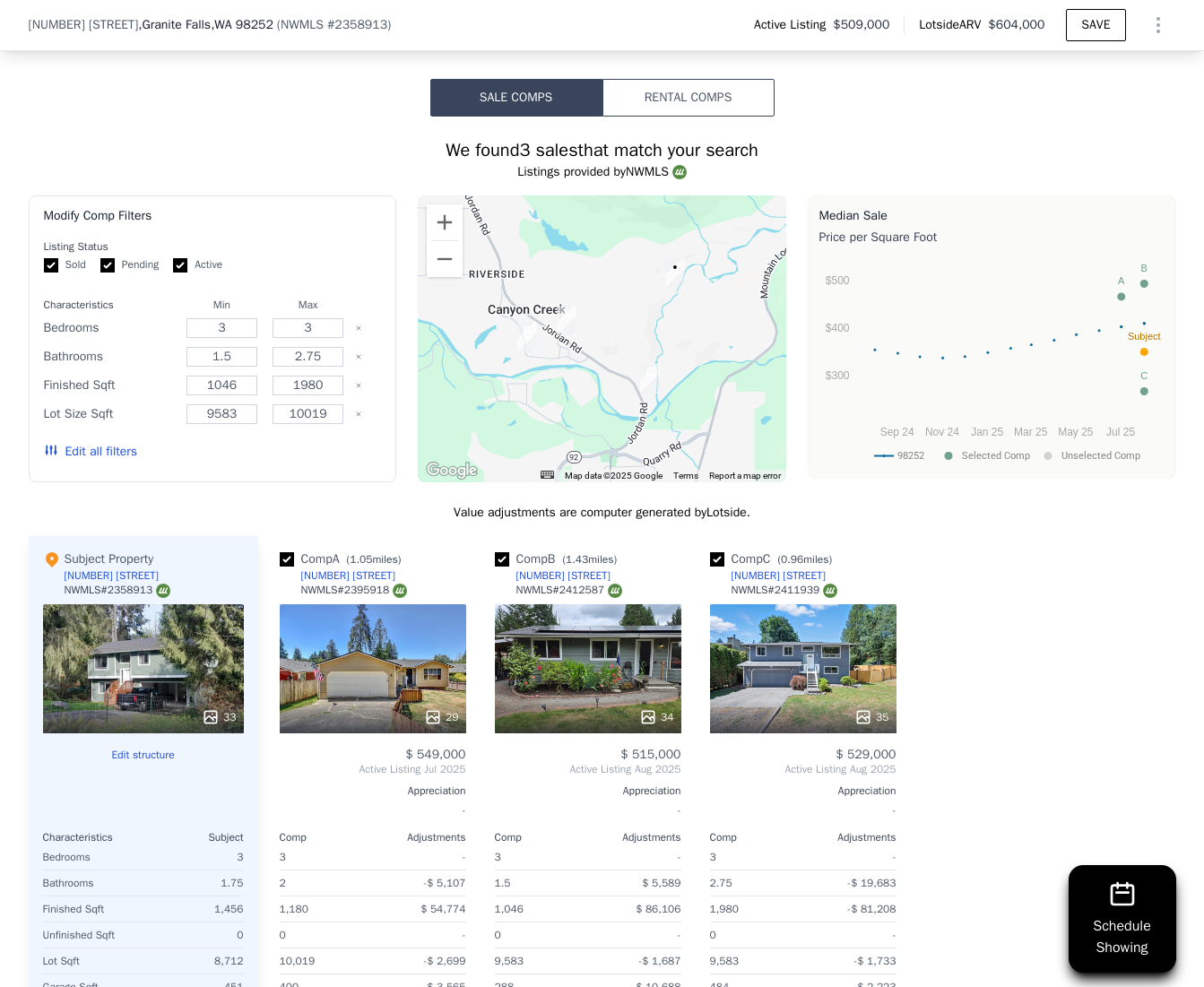 click on "We found  3 sales  that match your search" at bounding box center (602, 151) 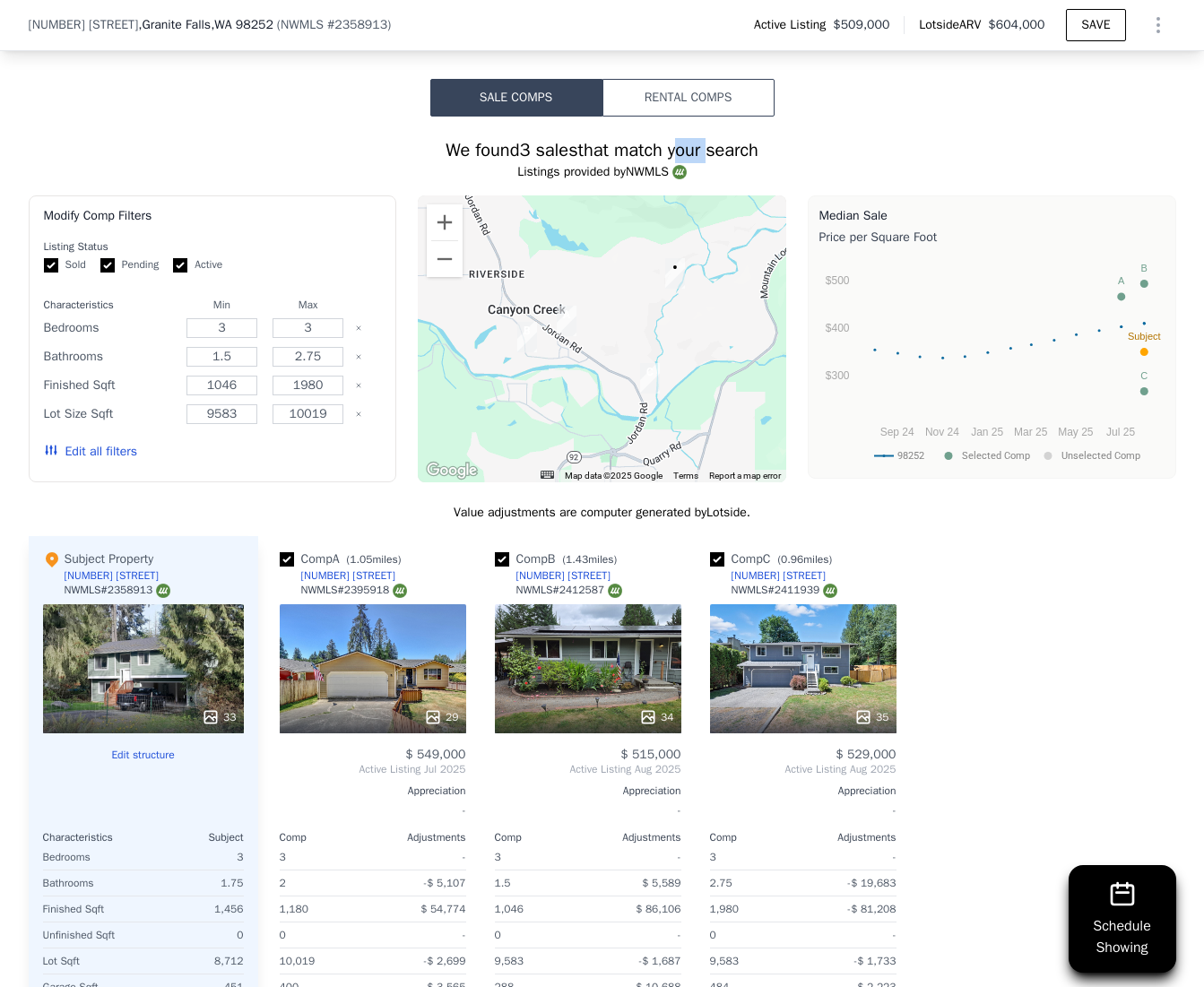 click on "We found  3 sales  that match your search" at bounding box center (602, 151) 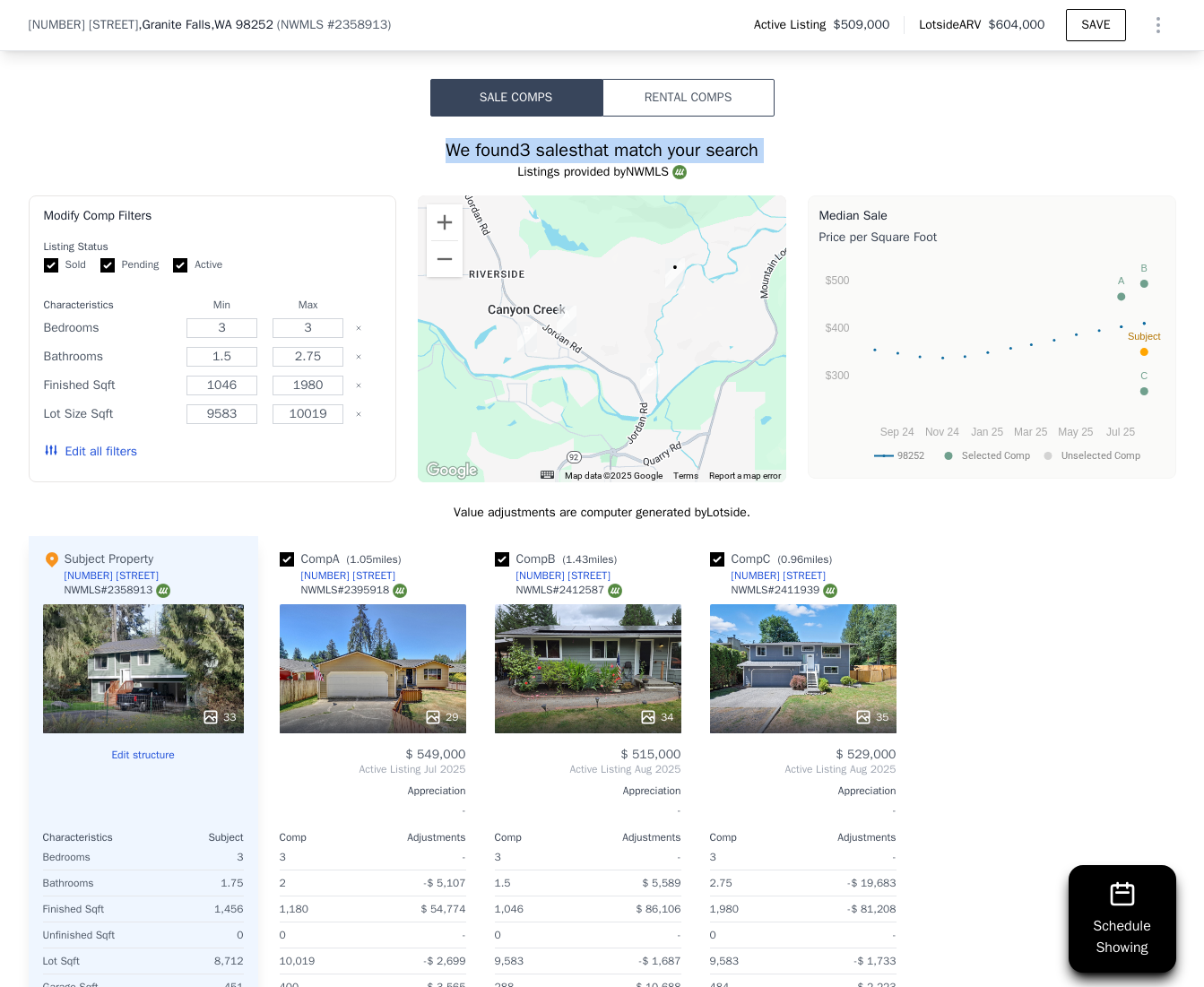 click on "We found  3 sales  that match your search" at bounding box center (602, 151) 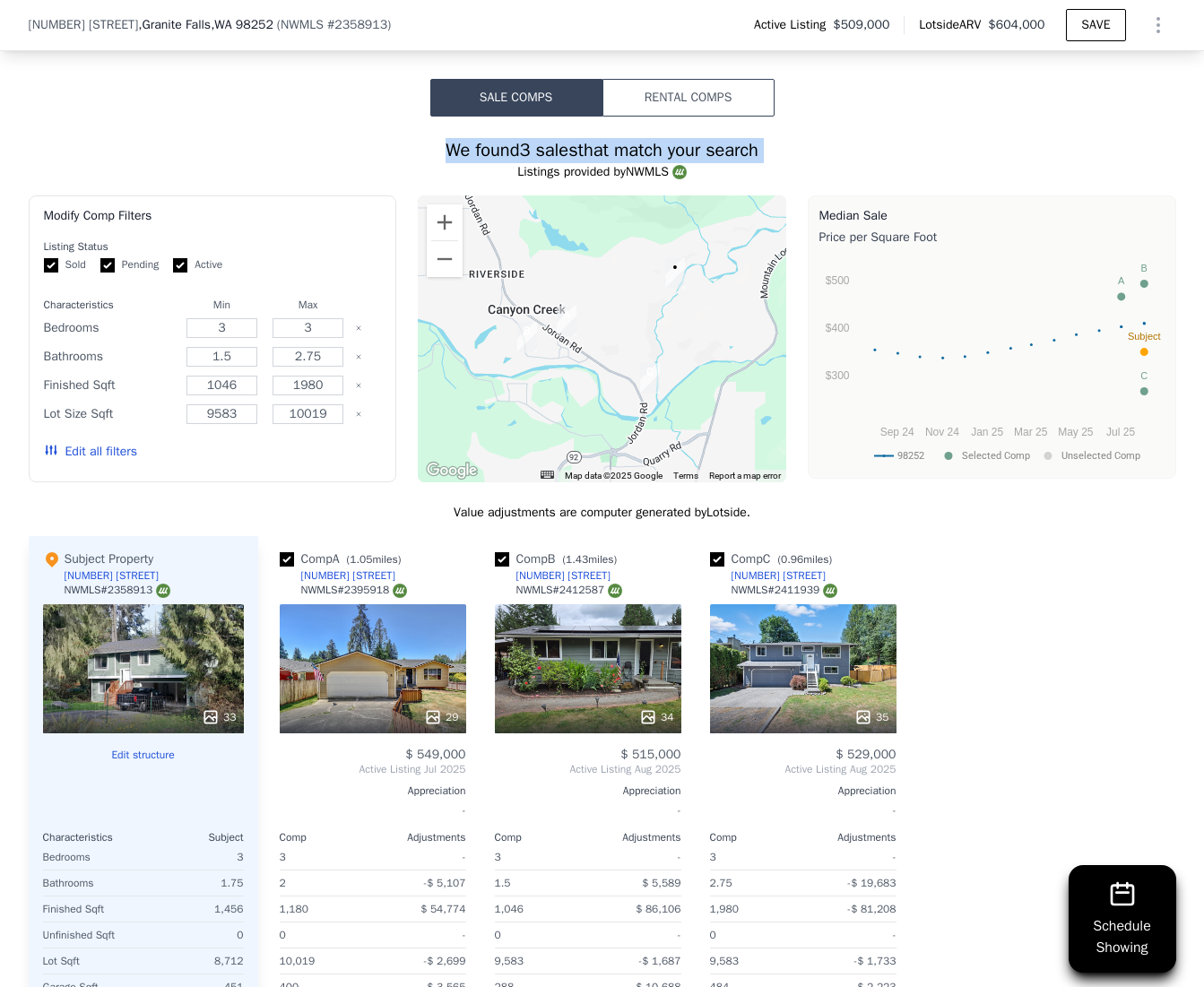 click on "Rental Comps" at bounding box center [689, 98] 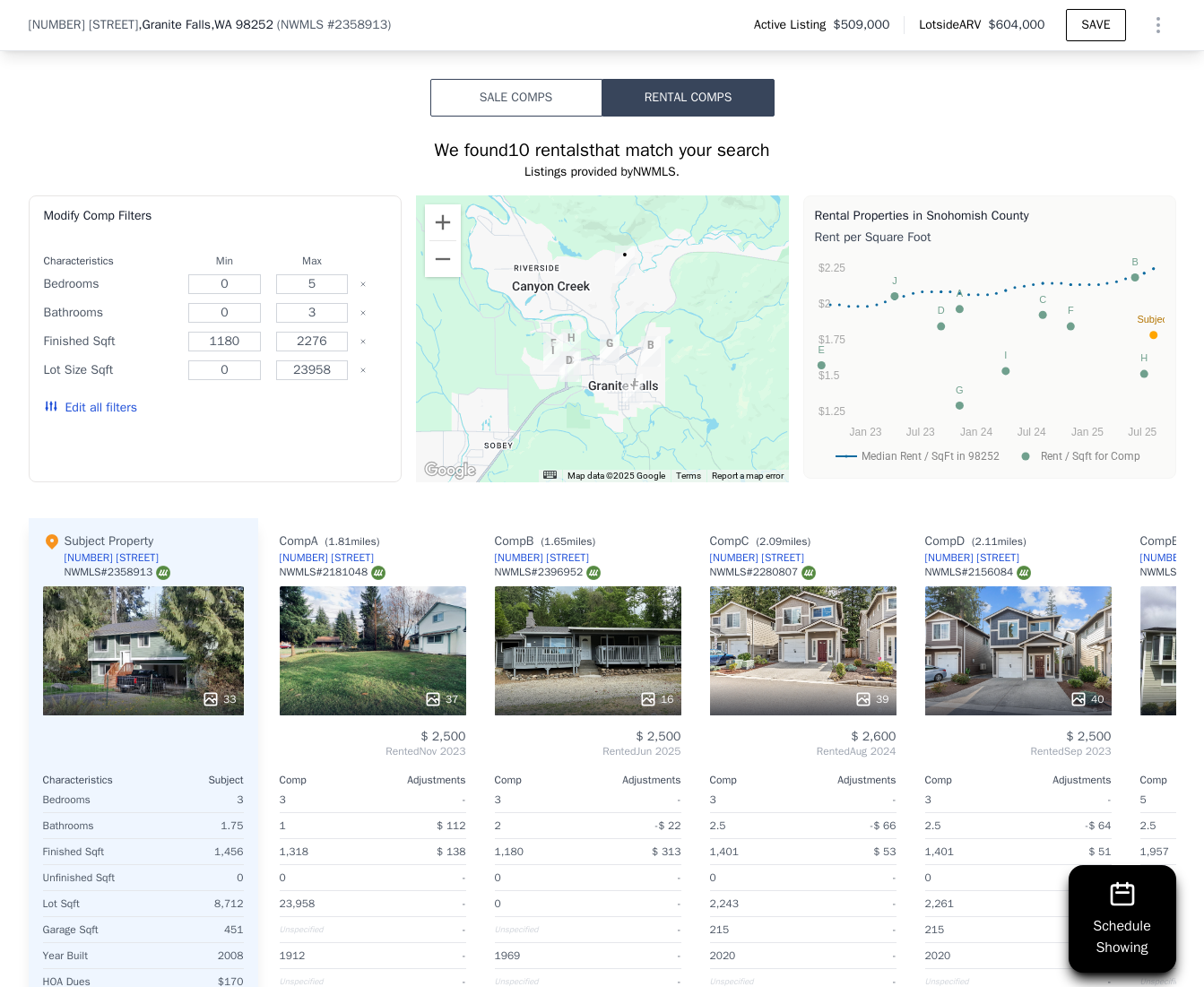 click on "10 rentals" at bounding box center [549, 150] 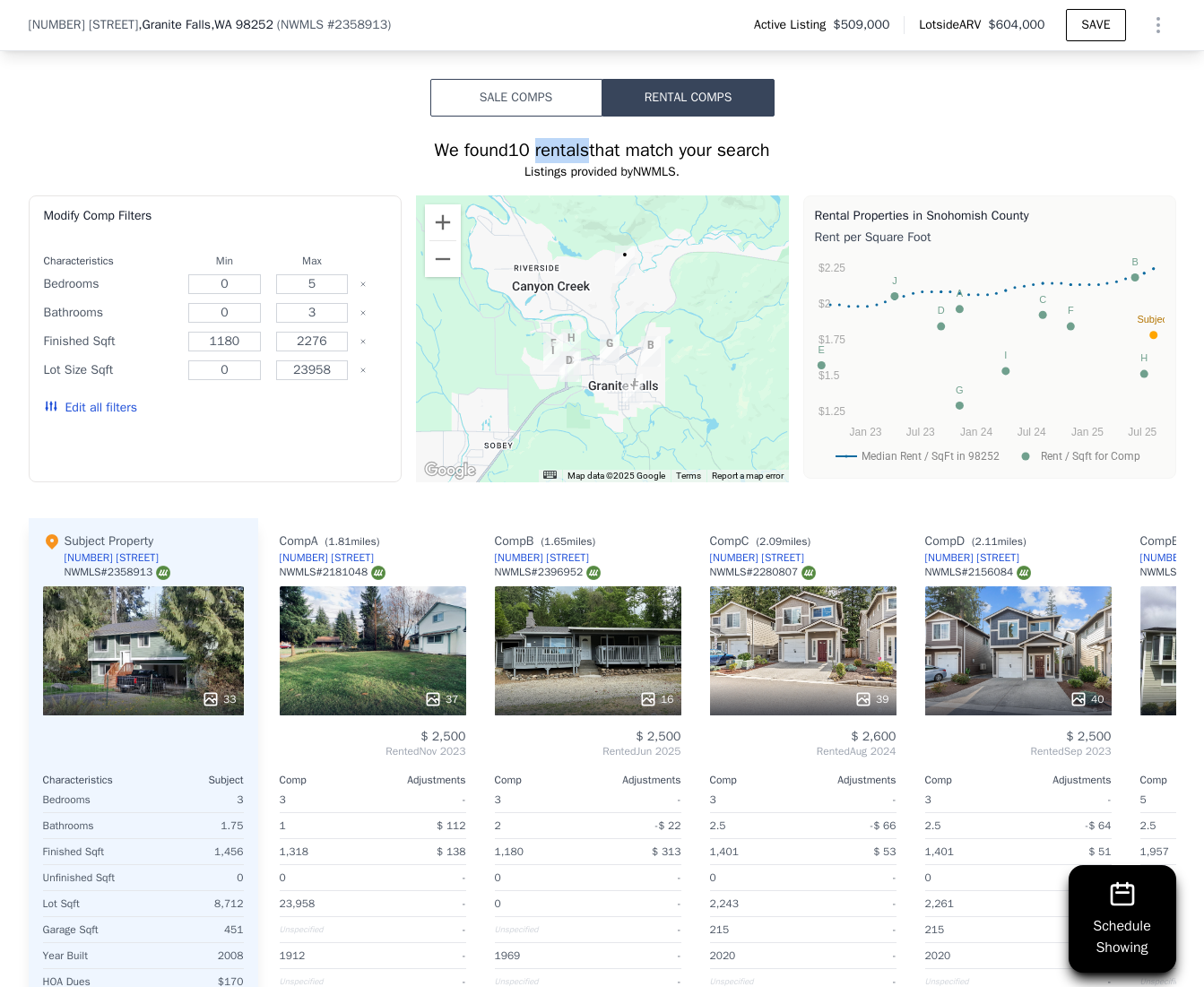 click on "10 rentals" at bounding box center [549, 150] 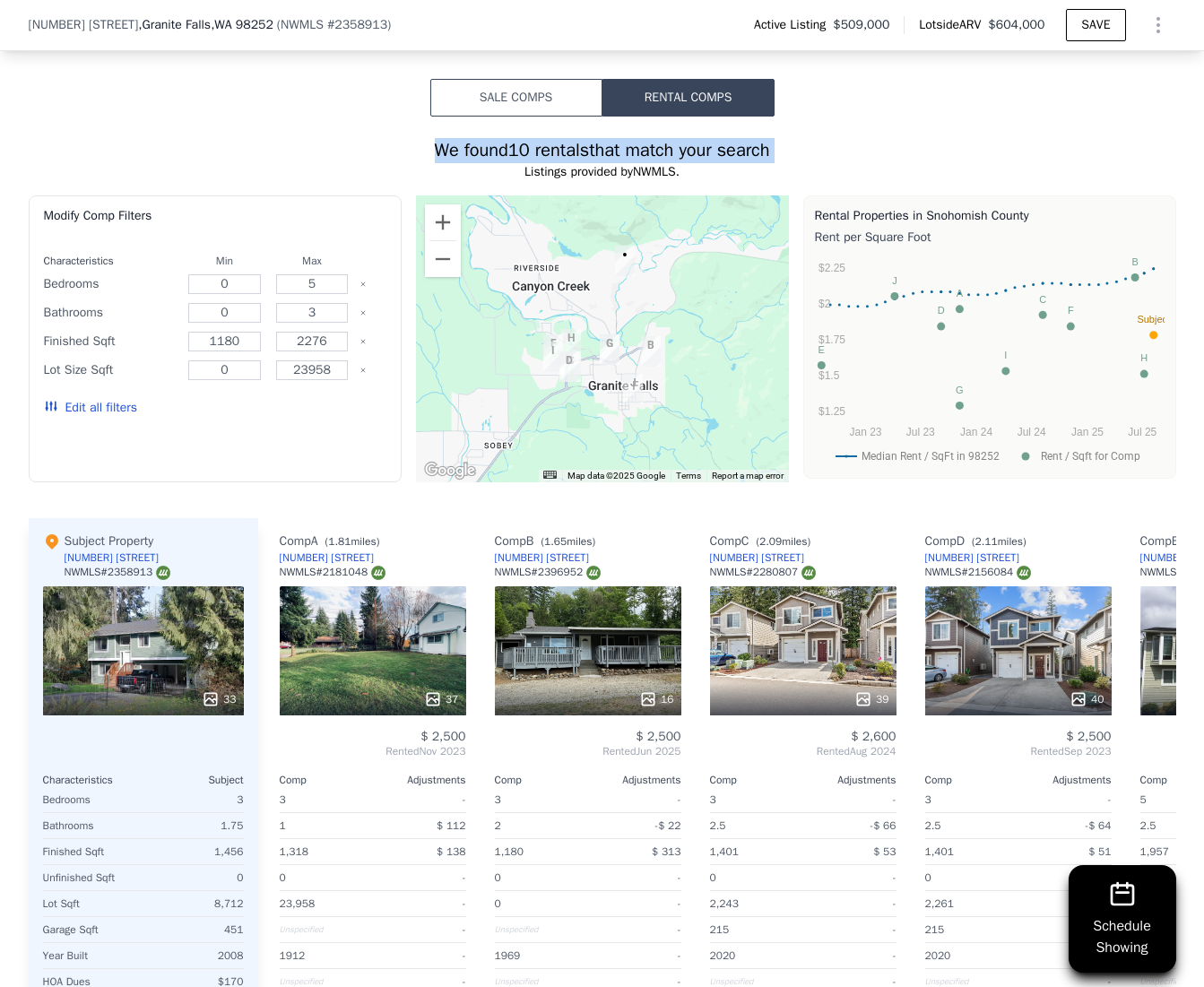 click on "10 rentals" at bounding box center (549, 150) 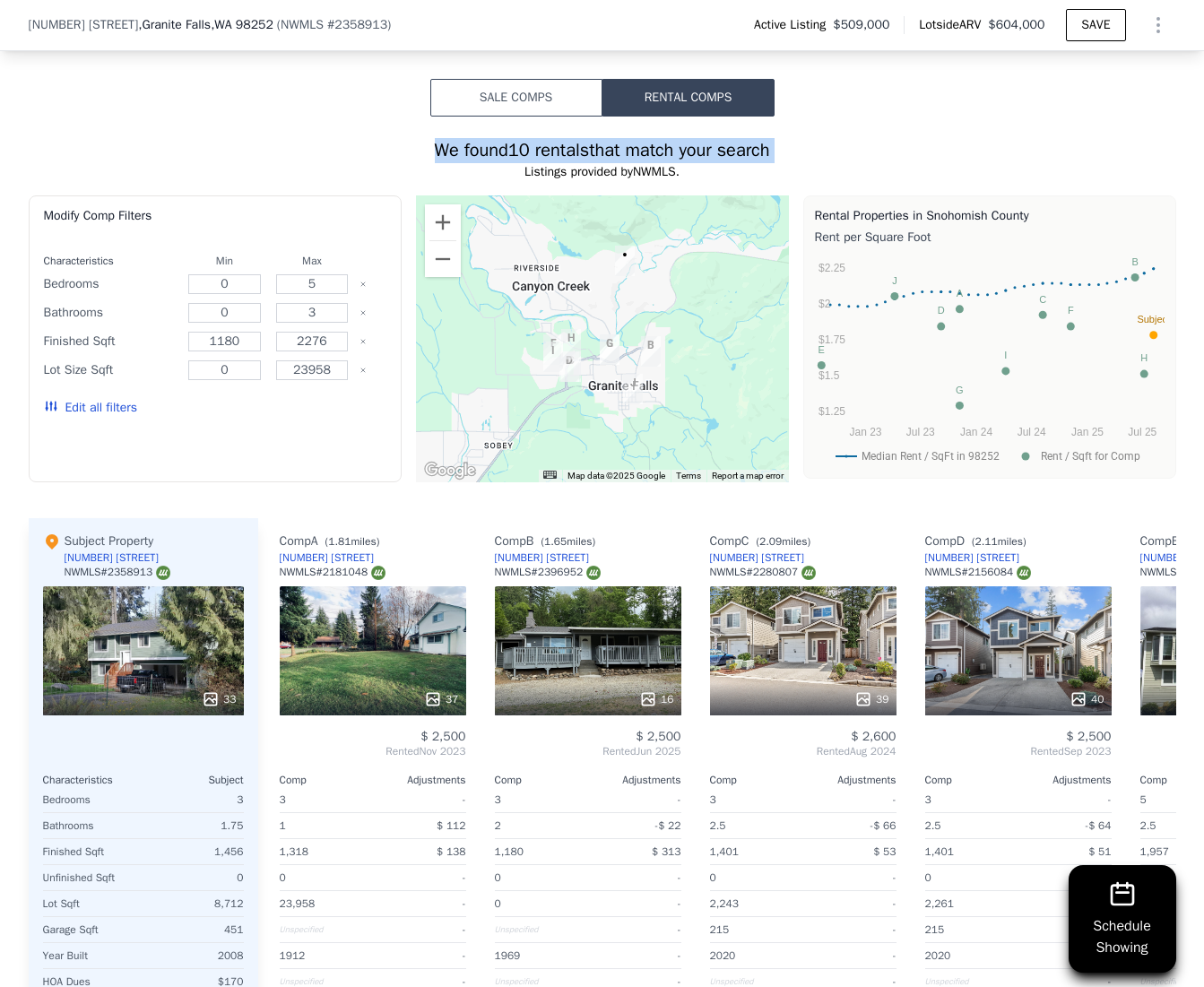 click on "Sale Comps" at bounding box center (516, 98) 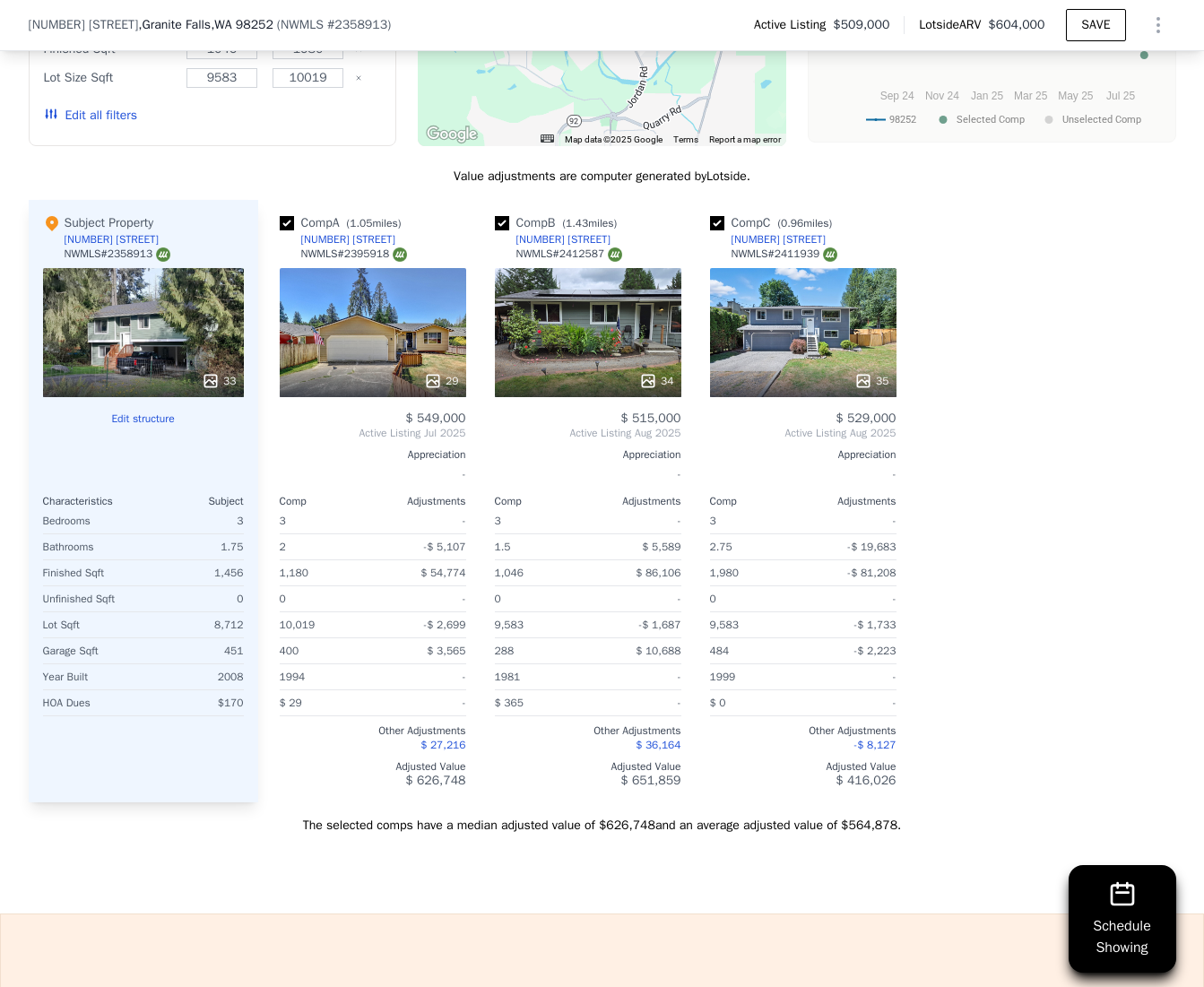 scroll, scrollTop: 1738, scrollLeft: 0, axis: vertical 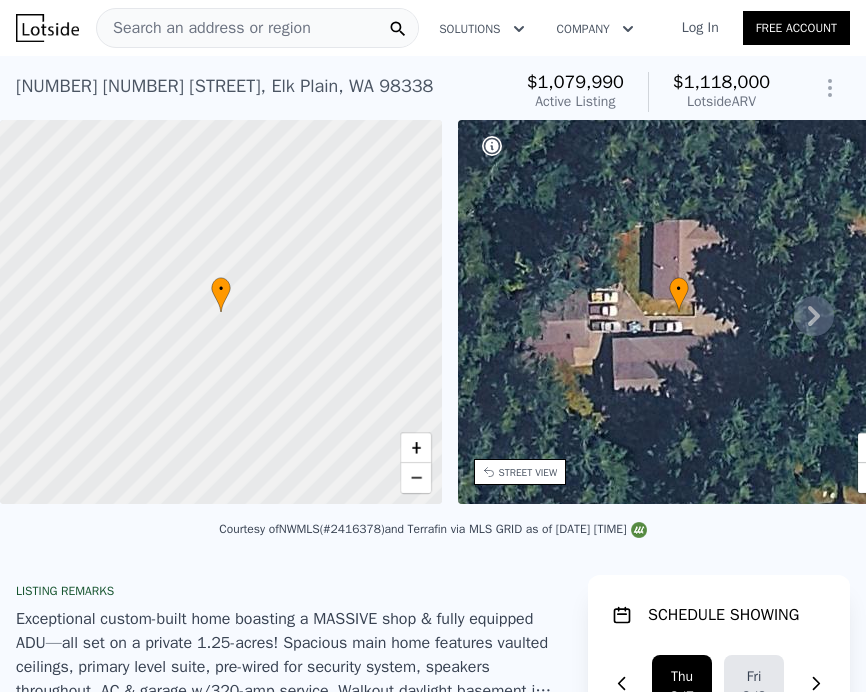 click 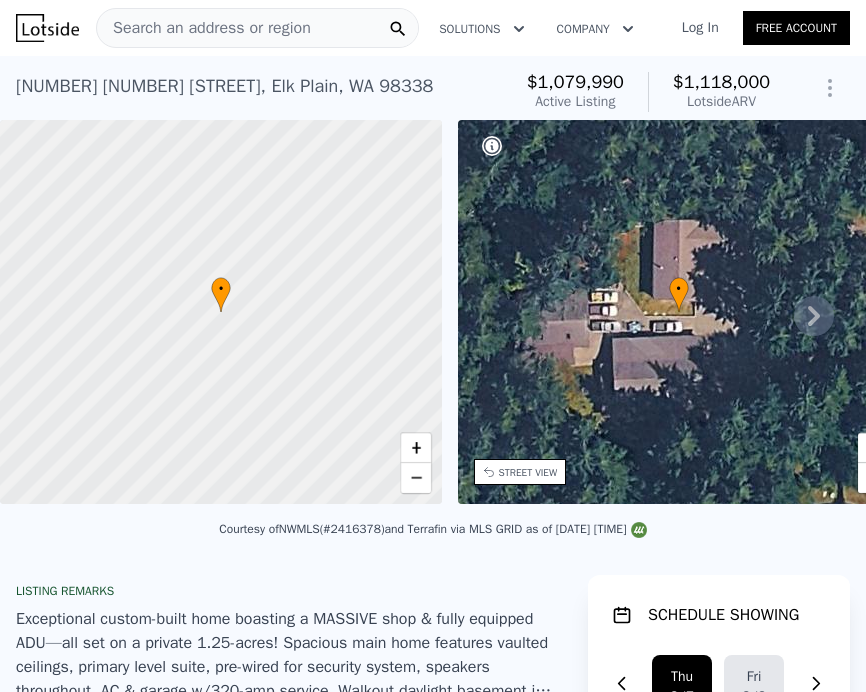 click at bounding box center (47, 28) 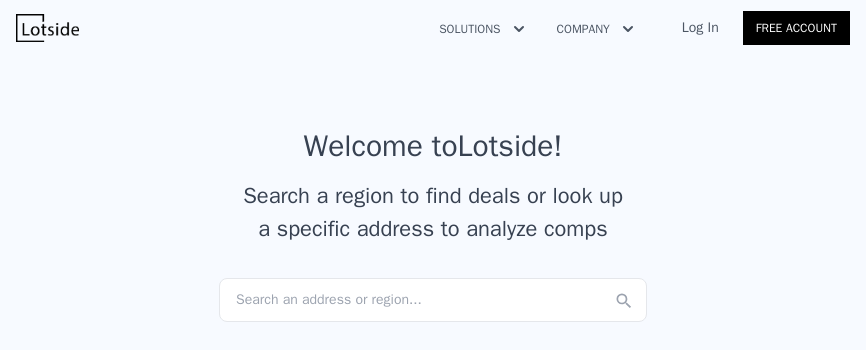 click on "Search an address or region..." at bounding box center (433, 300) 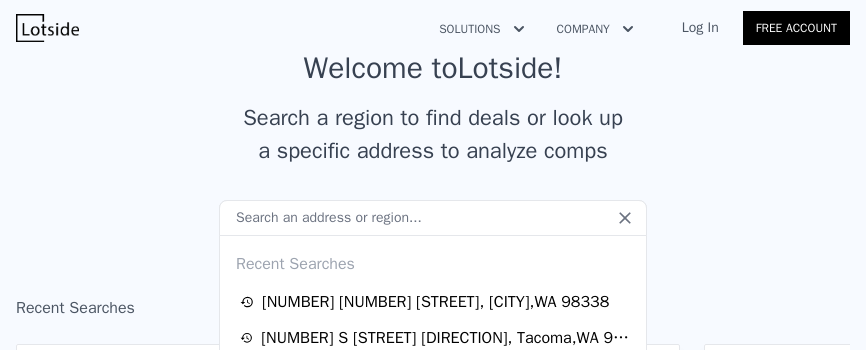 scroll, scrollTop: 95, scrollLeft: 0, axis: vertical 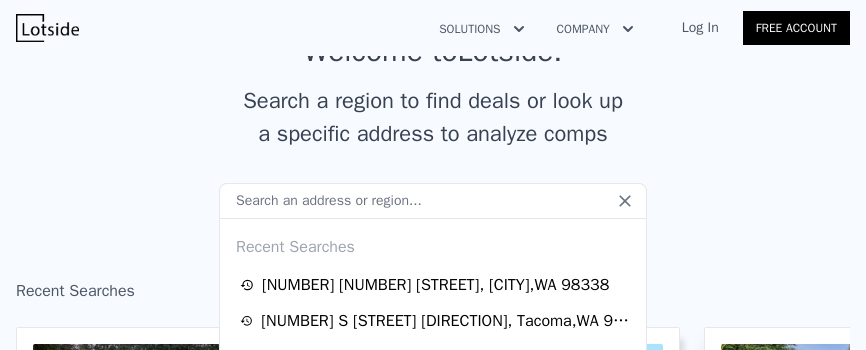 click at bounding box center [433, 201] 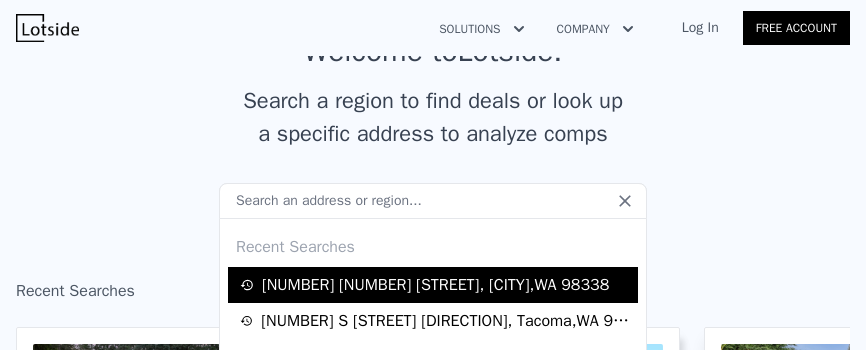click on "[NUMBER] [STREET] , [CITY] , [STATE] [ZIP]" at bounding box center (435, 285) 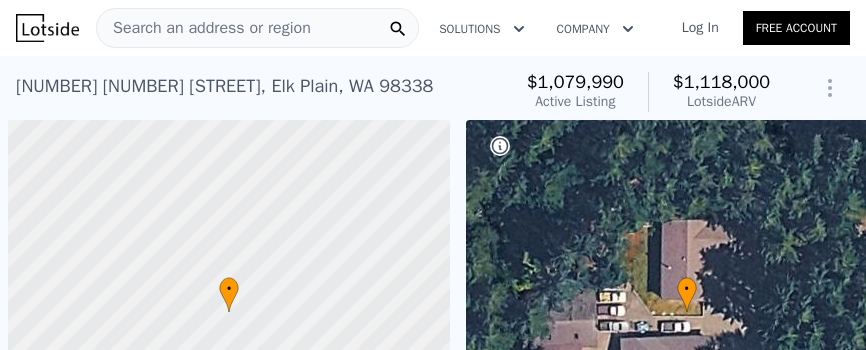 scroll, scrollTop: 0, scrollLeft: 8, axis: horizontal 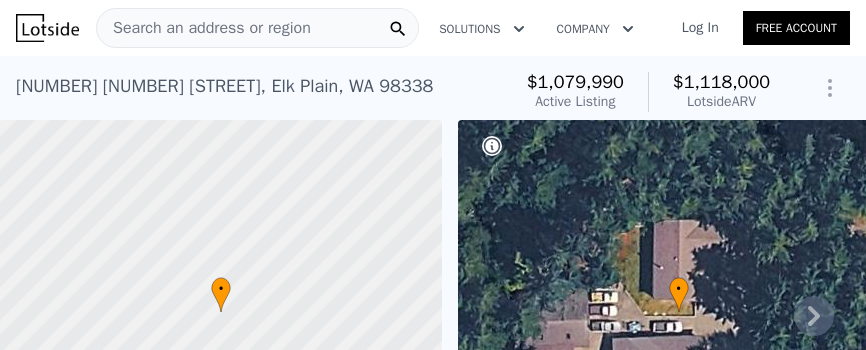 click at bounding box center (47, 28) 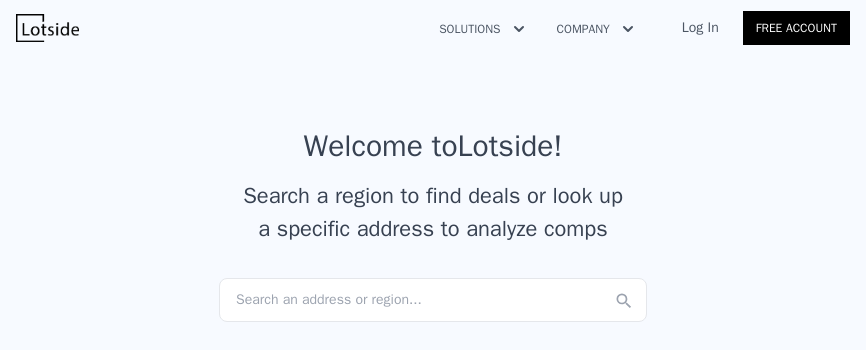 click on "Search an address or region..." at bounding box center [433, 300] 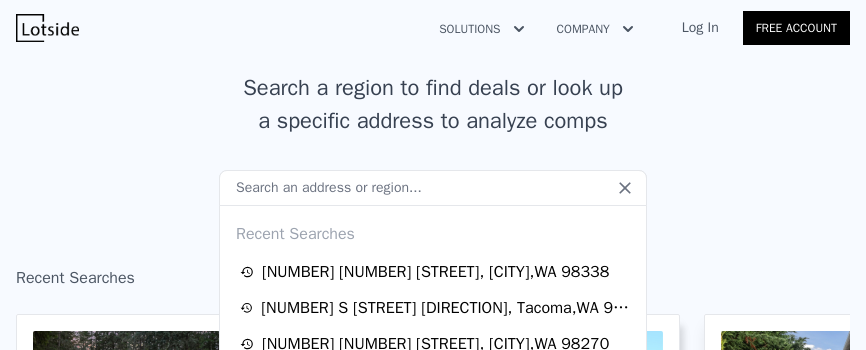 scroll, scrollTop: 119, scrollLeft: 0, axis: vertical 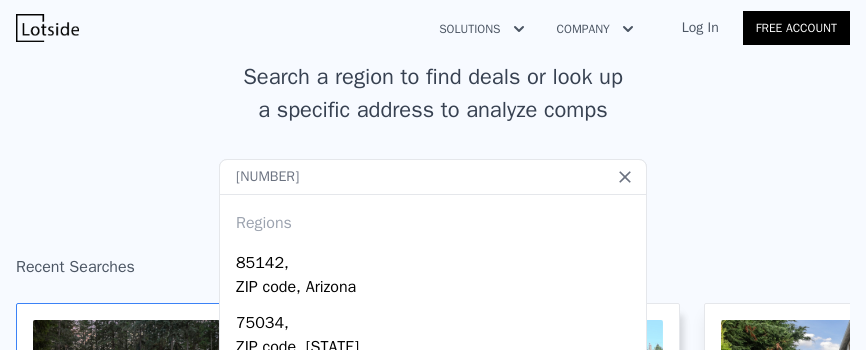 type on "25012" 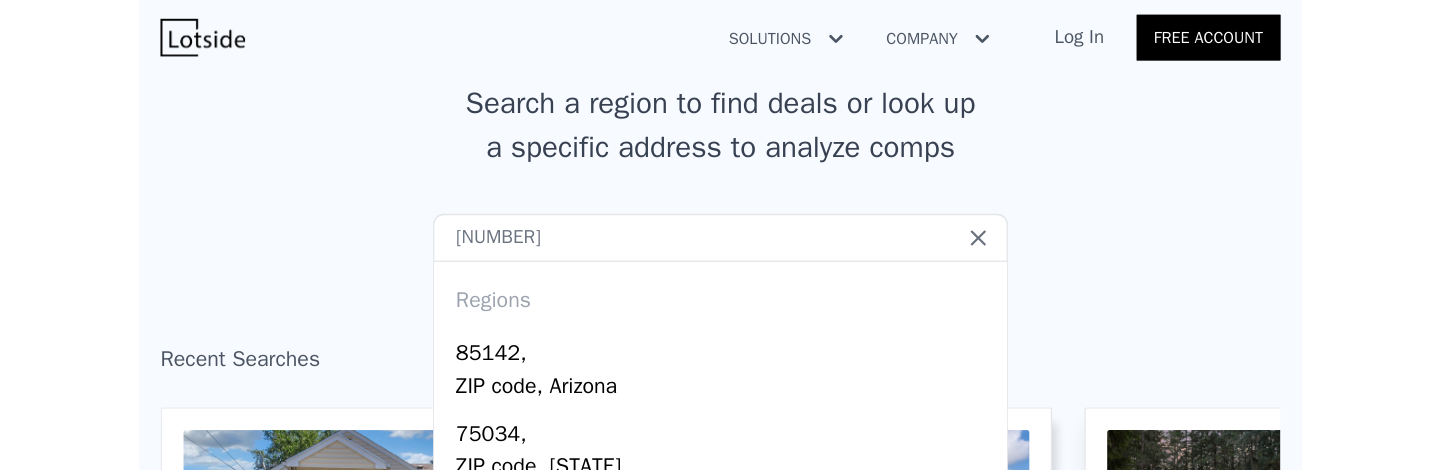 scroll, scrollTop: 0, scrollLeft: 0, axis: both 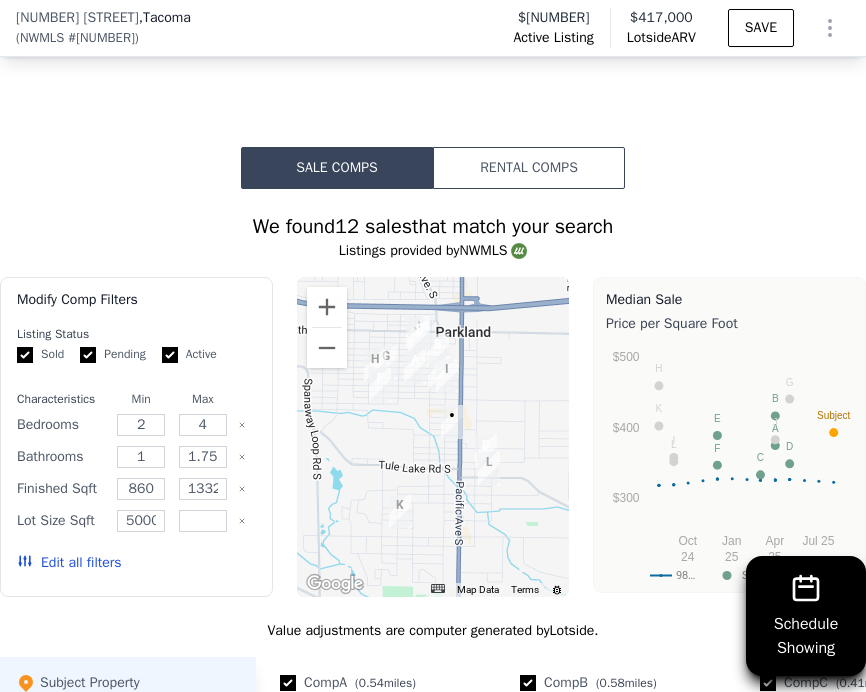click on "Rental Comps" at bounding box center (529, 168) 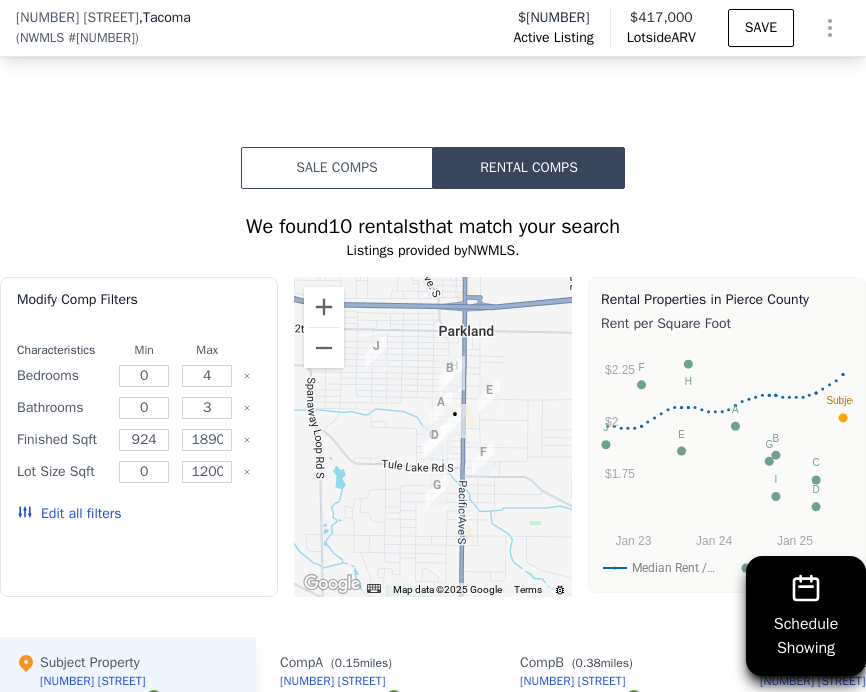 click on "Sale Comps" at bounding box center [337, 168] 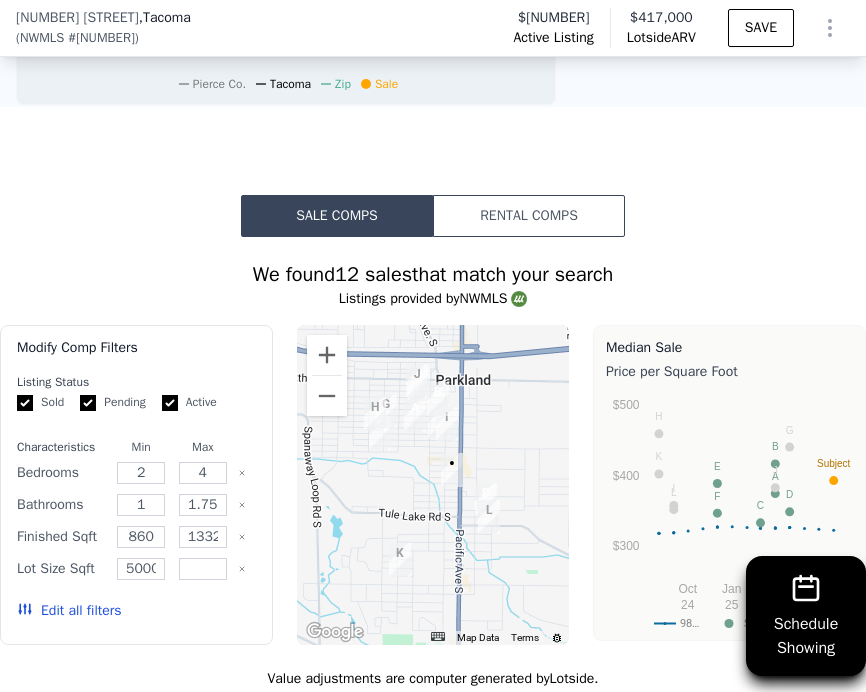 scroll, scrollTop: 2047, scrollLeft: 0, axis: vertical 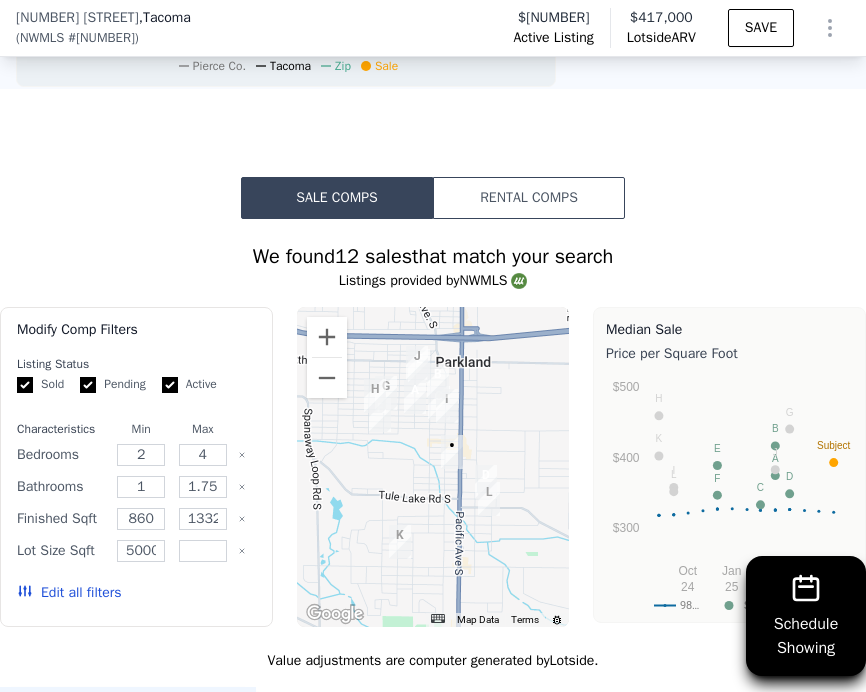 click on "Rental Comps" at bounding box center [529, 198] 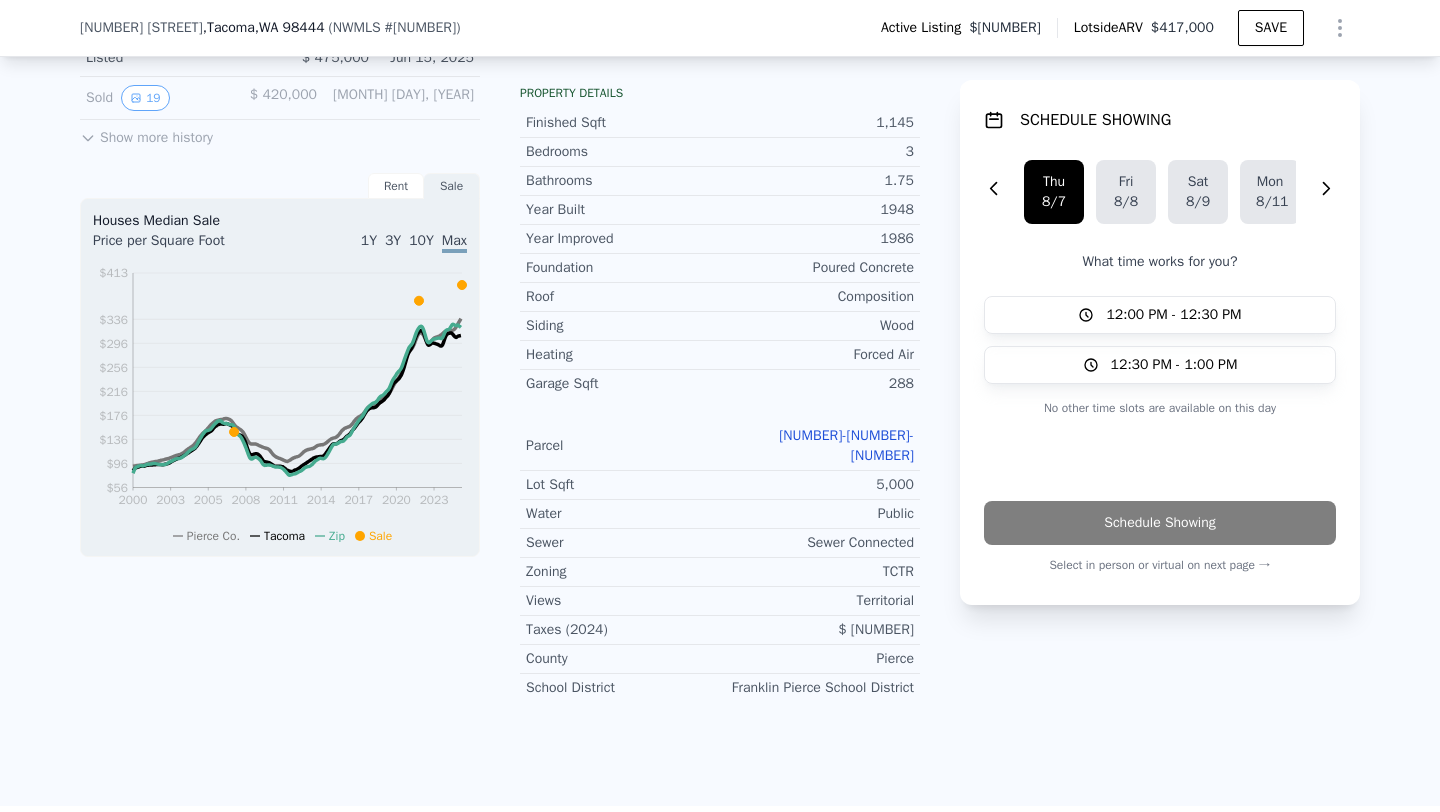 scroll, scrollTop: 1186, scrollLeft: 0, axis: vertical 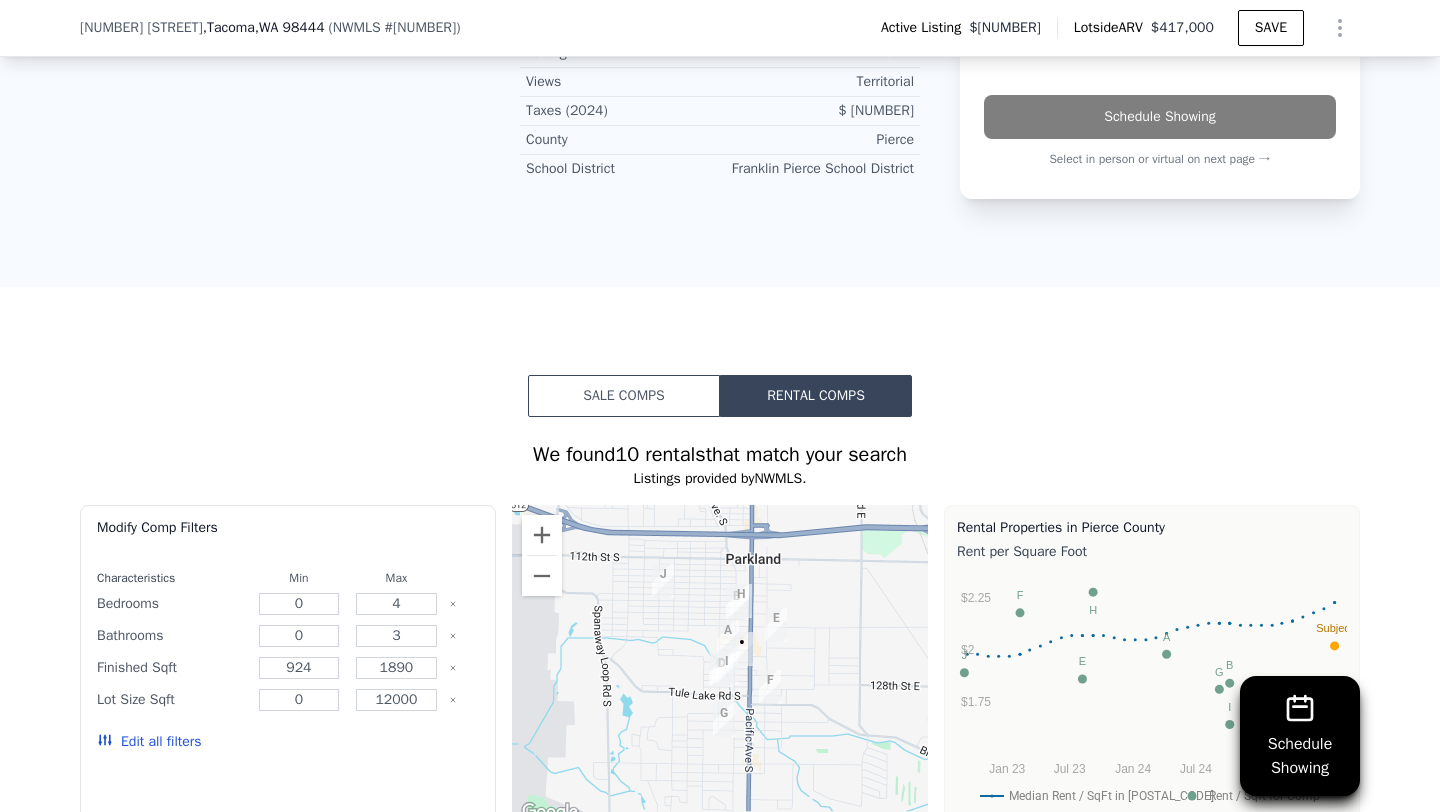 click on "Sale Comps" at bounding box center (624, 396) 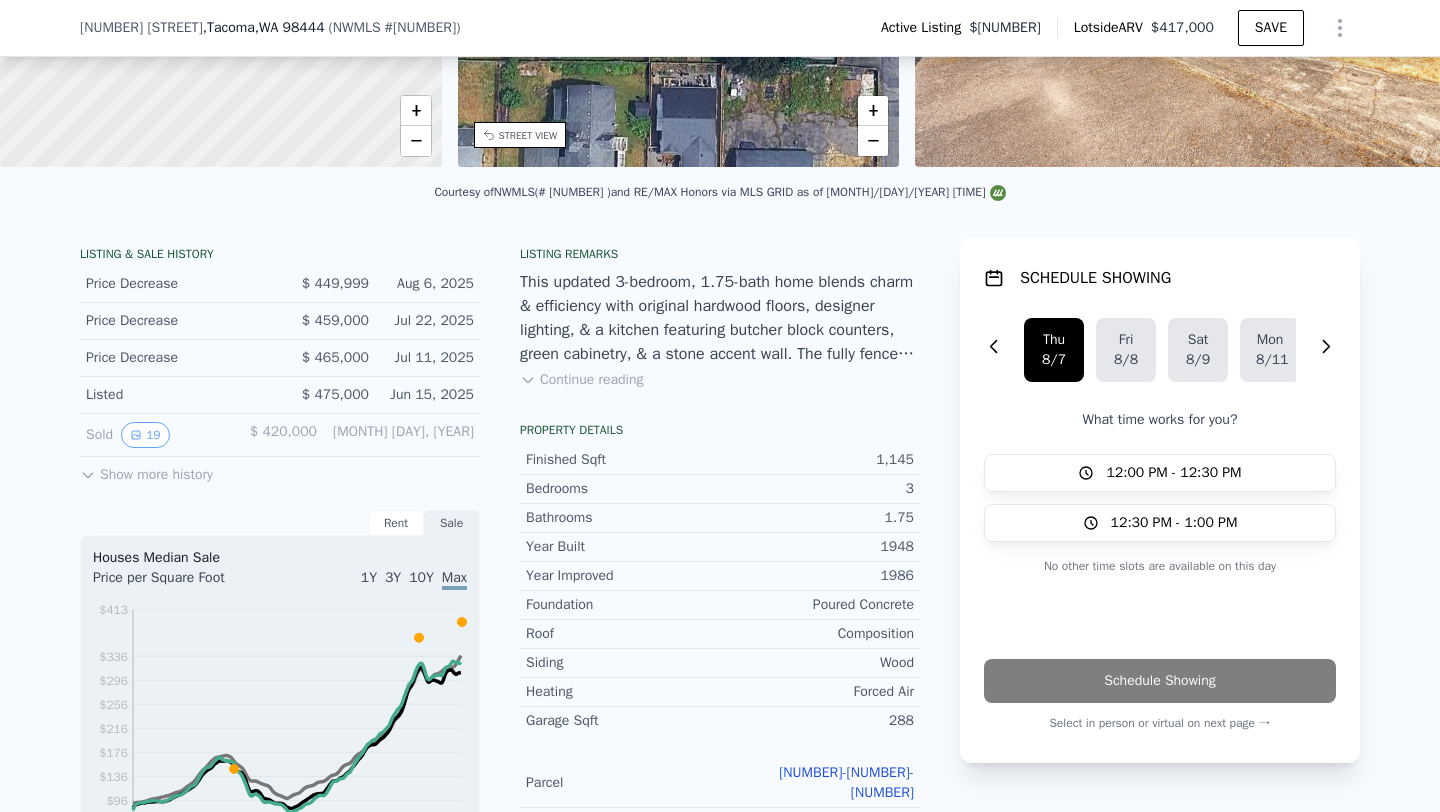 scroll, scrollTop: 419, scrollLeft: 0, axis: vertical 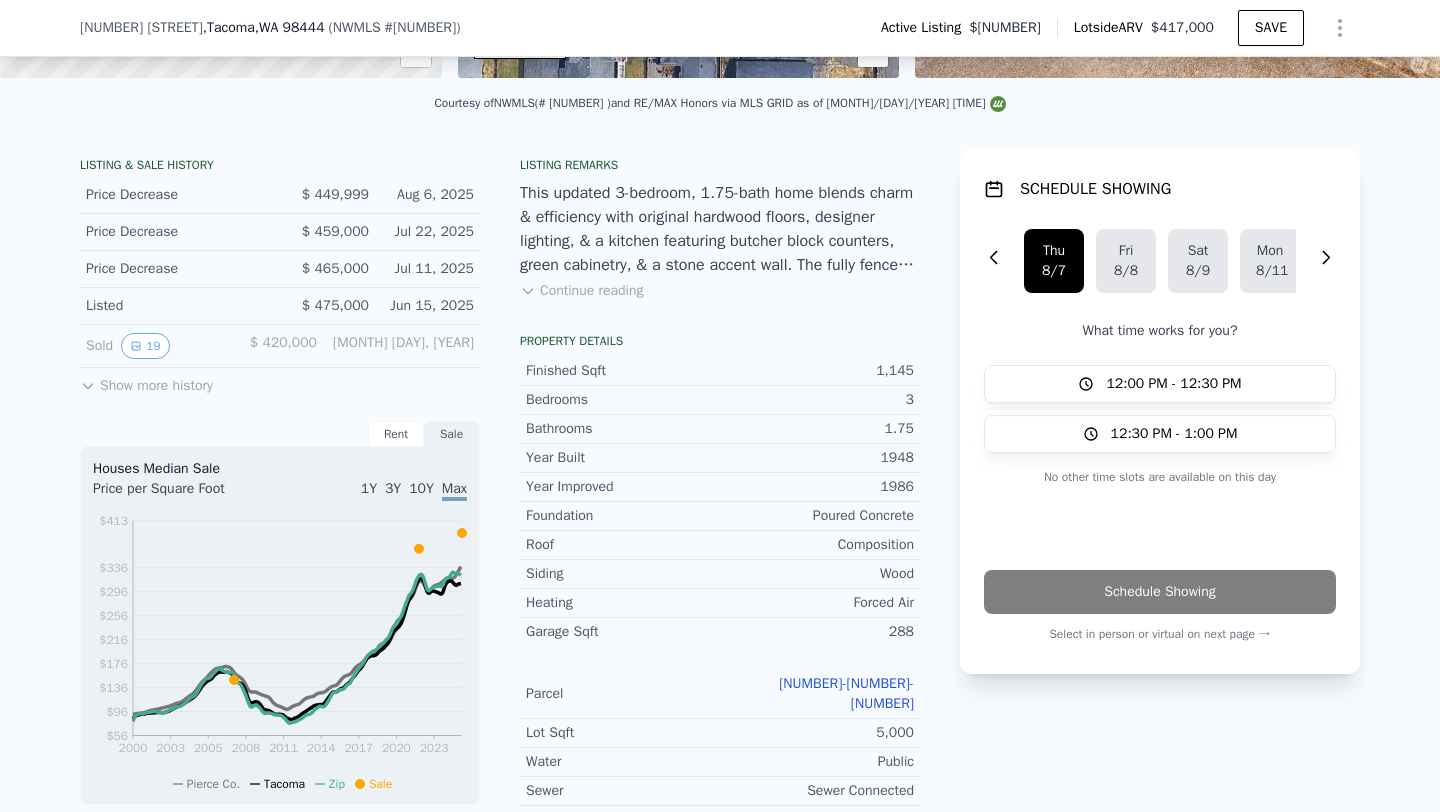 click on "Show more history" at bounding box center [146, 382] 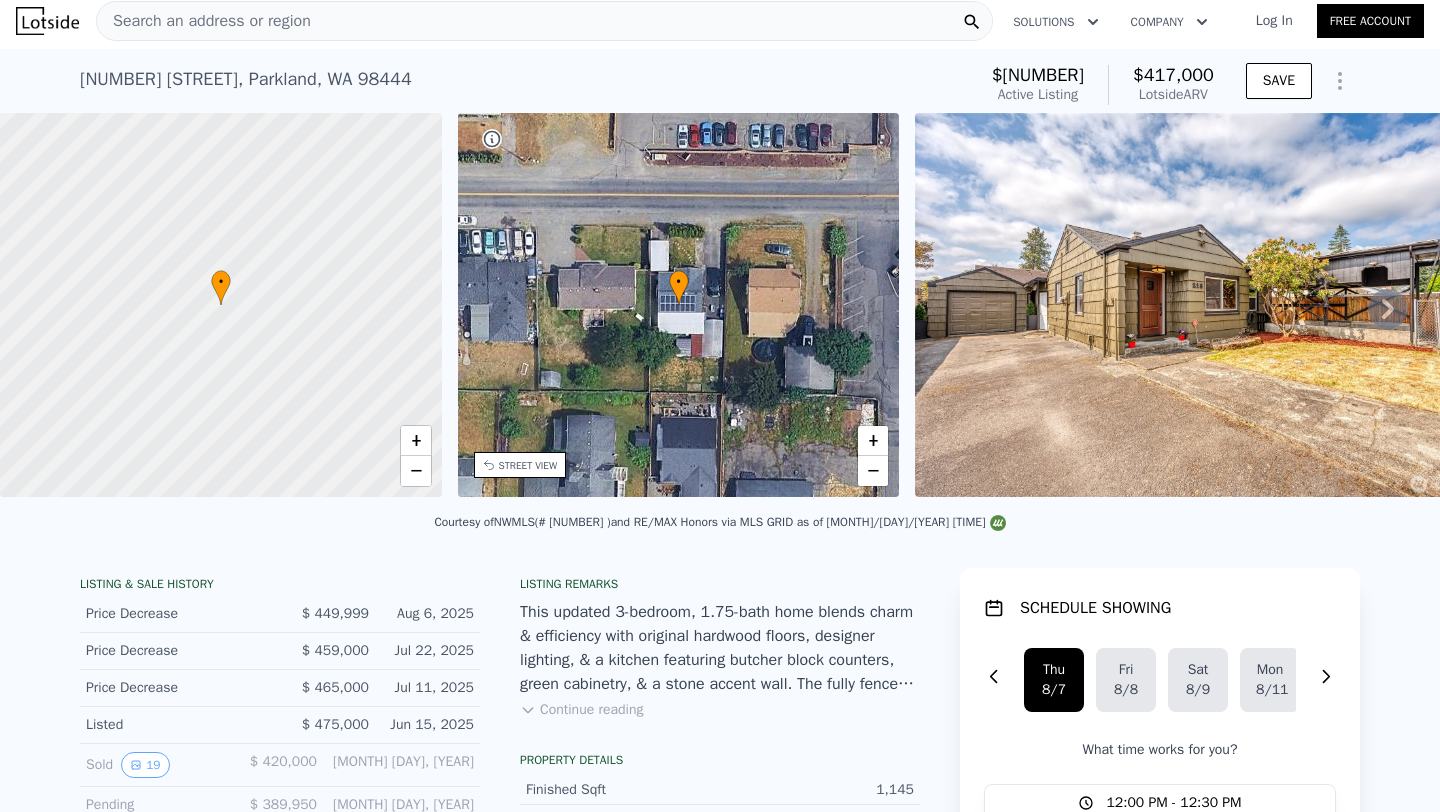 scroll, scrollTop: 0, scrollLeft: 0, axis: both 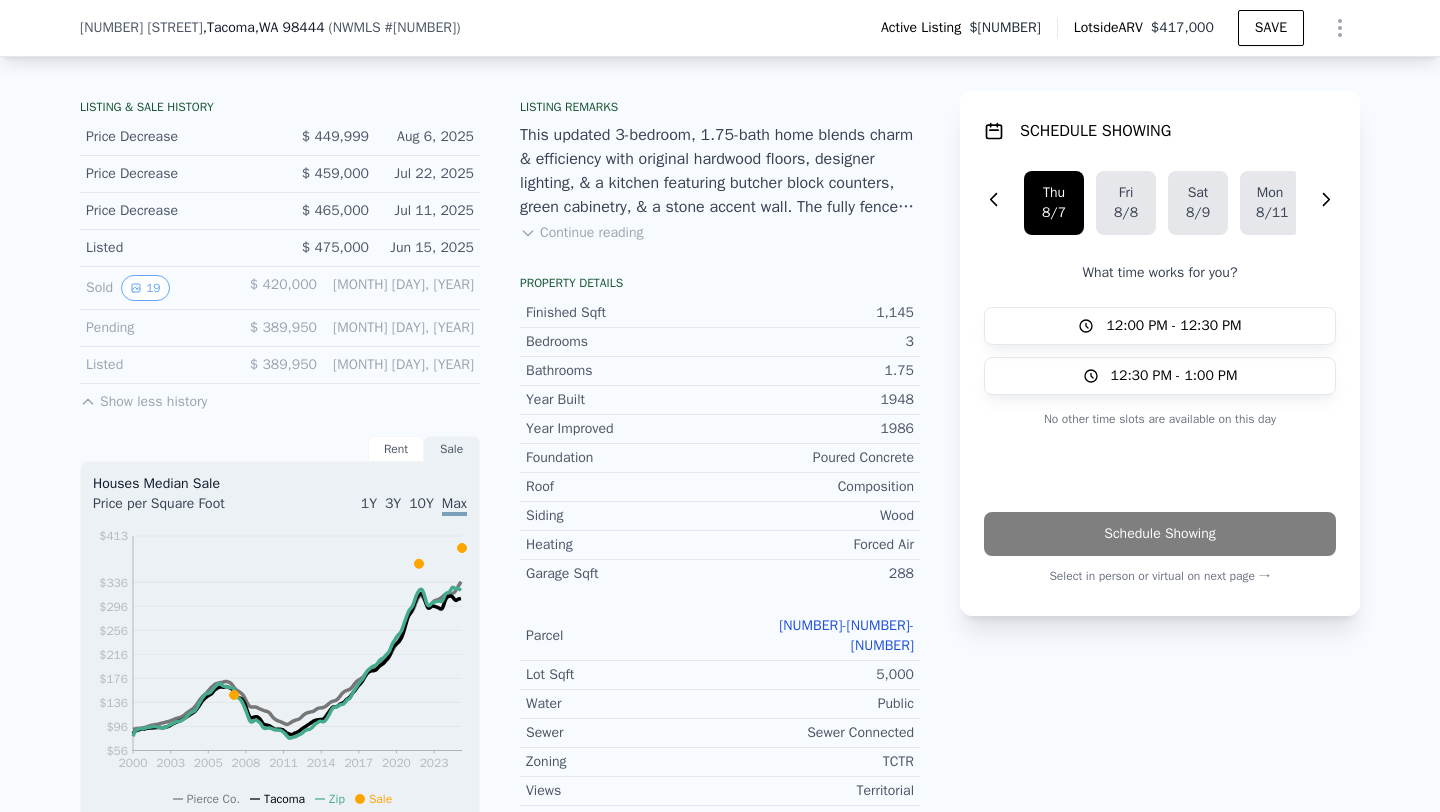 click on "Continue reading" at bounding box center [581, 233] 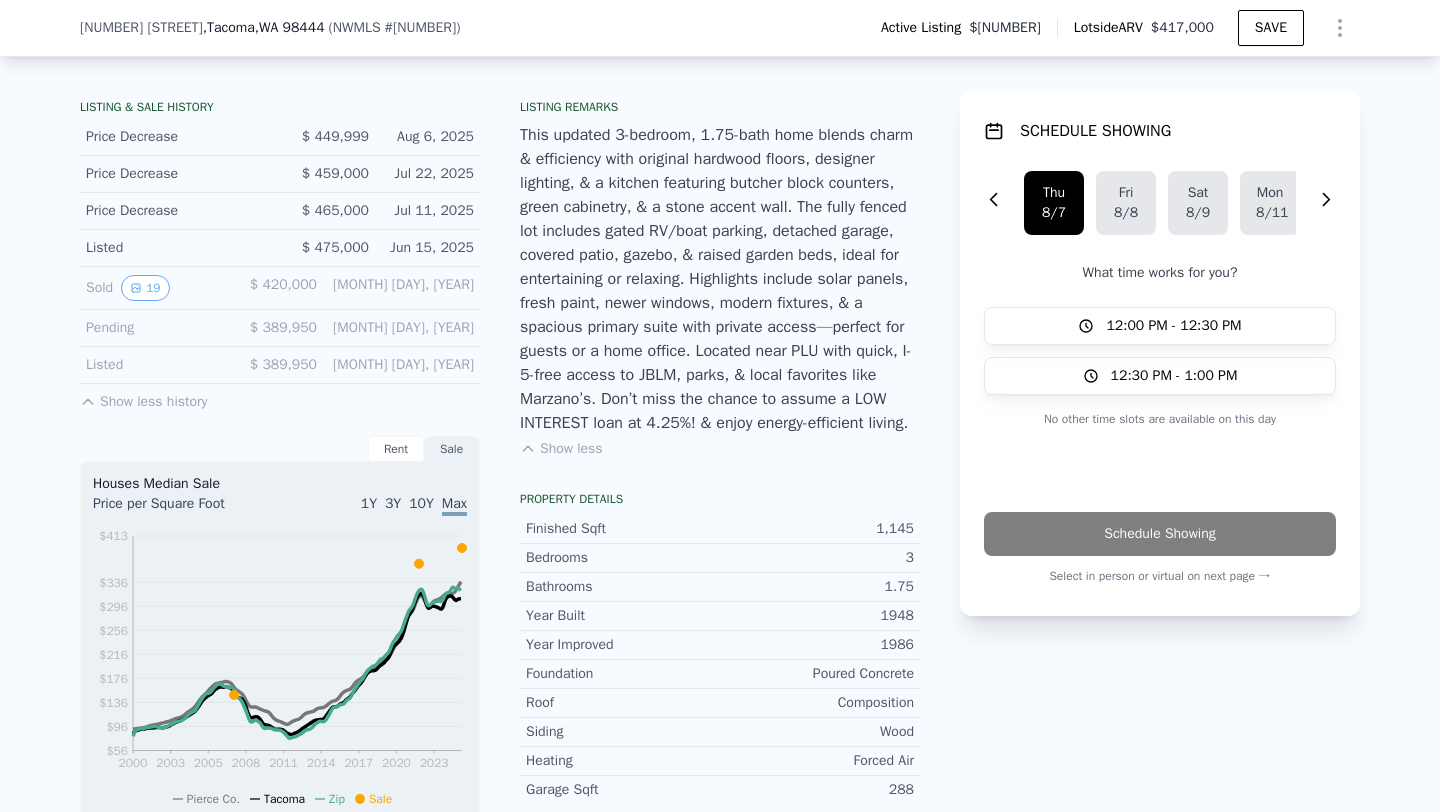 click on "This updated 3-bedroom, 1.75-bath home blends charm & efficiency with original hardwood floors, designer lighting, & a kitchen featuring butcher block counters, green cabinetry, & a stone accent wall. The fully fenced lot includes gated RV/boat parking, detached garage, covered patio, gazebo, & raised garden beds, ideal for entertaining or relaxing. Highlights include solar panels, fresh paint, newer windows, modern fixtures, & a spacious primary suite with private access—perfect for guests or a home office. Located near PLU with quick, I-5-free access to JBLM, parks, & local favorites like Marzano’s. Don’t miss the chance to assume a LOW INTEREST loan at 4.25%! & enjoy energy-efficient living." at bounding box center [720, 279] 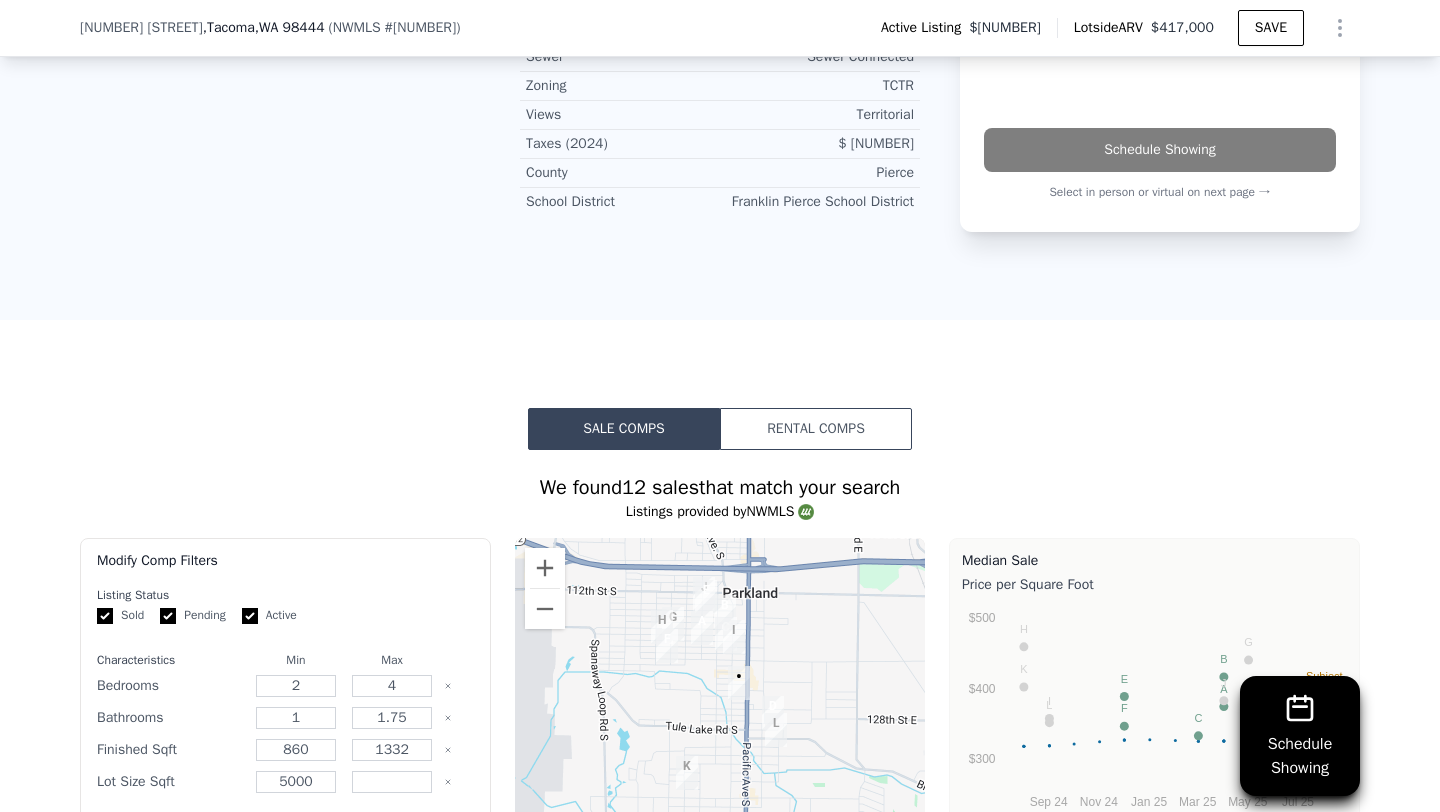 scroll, scrollTop: 1831, scrollLeft: 0, axis: vertical 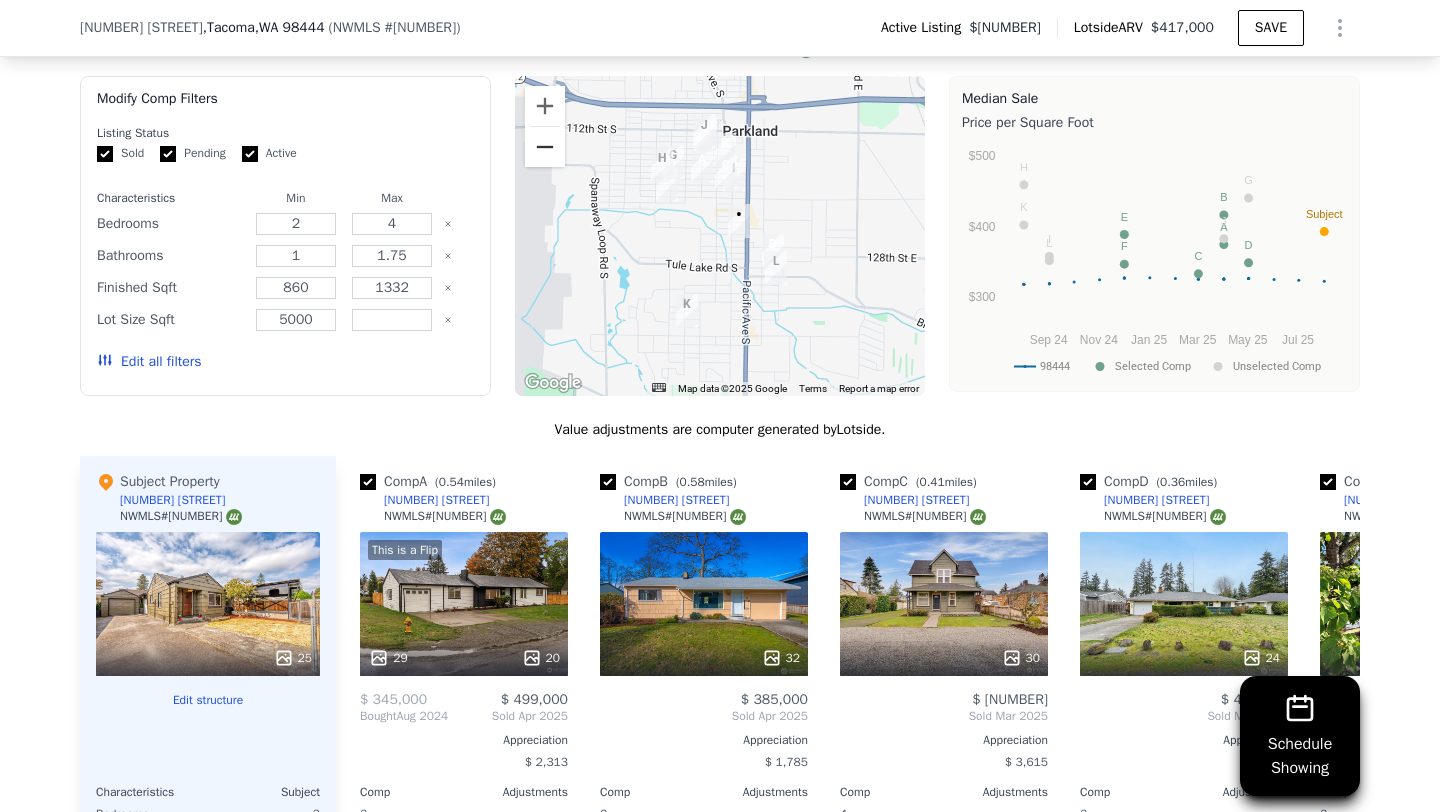 click at bounding box center (545, 147) 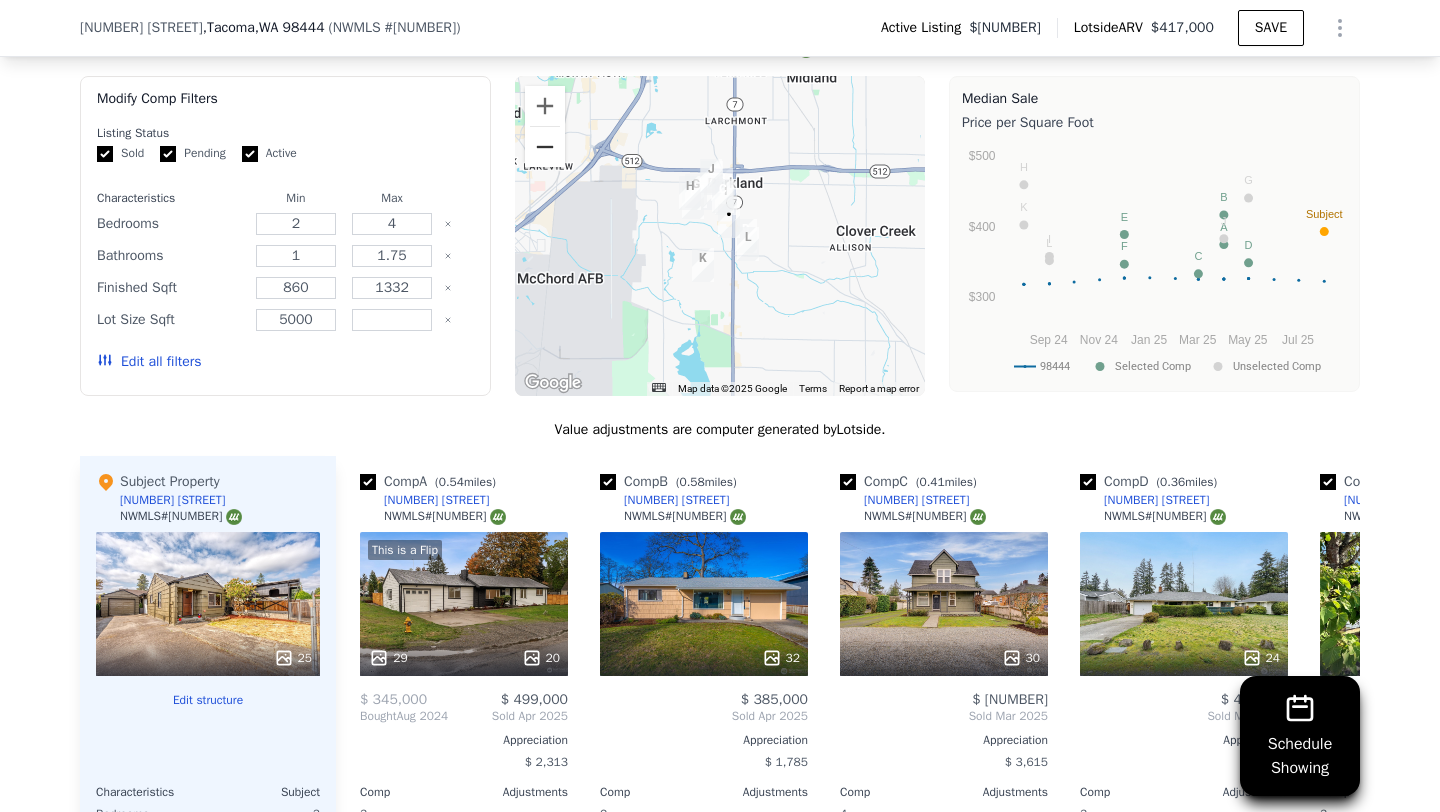 click at bounding box center (545, 147) 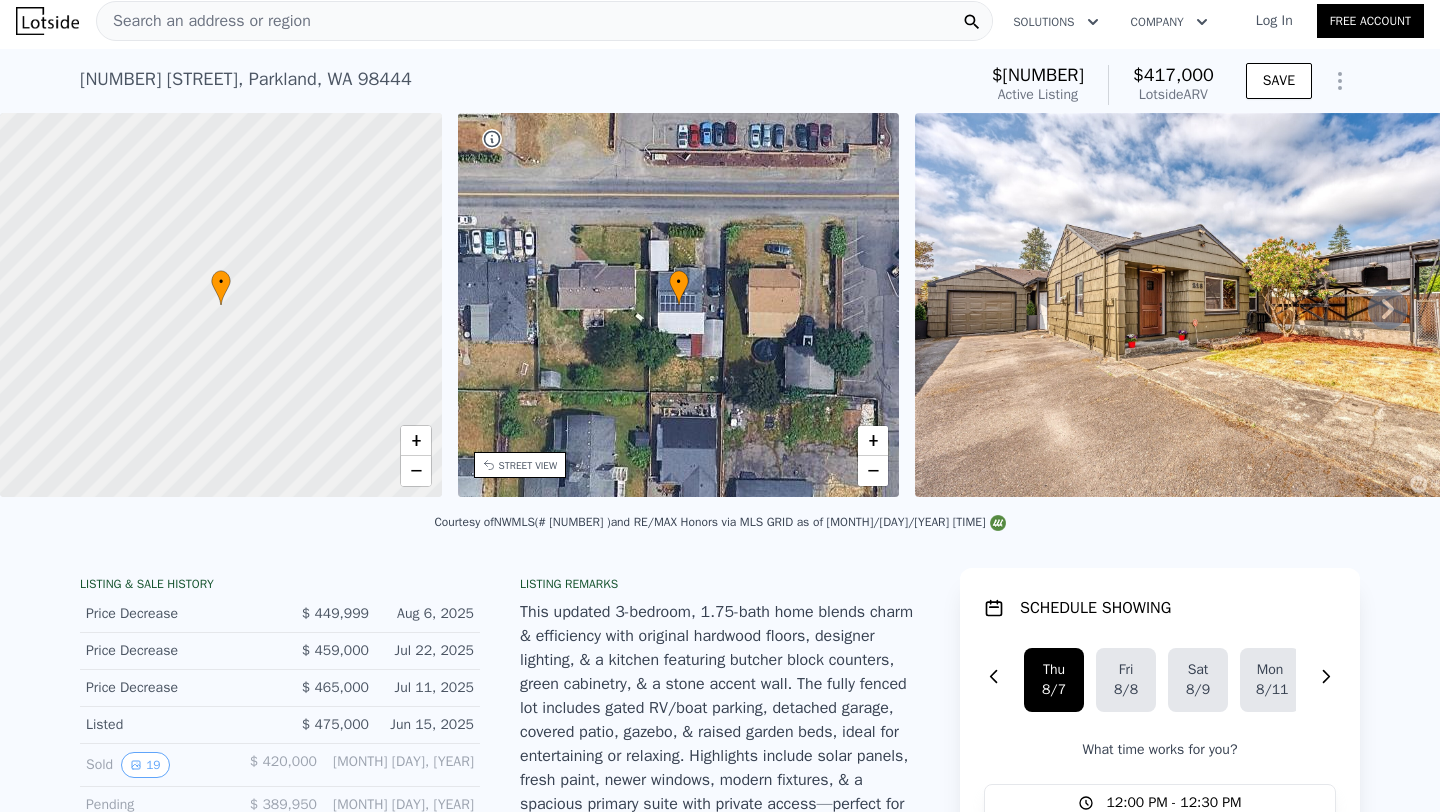 scroll, scrollTop: 0, scrollLeft: 0, axis: both 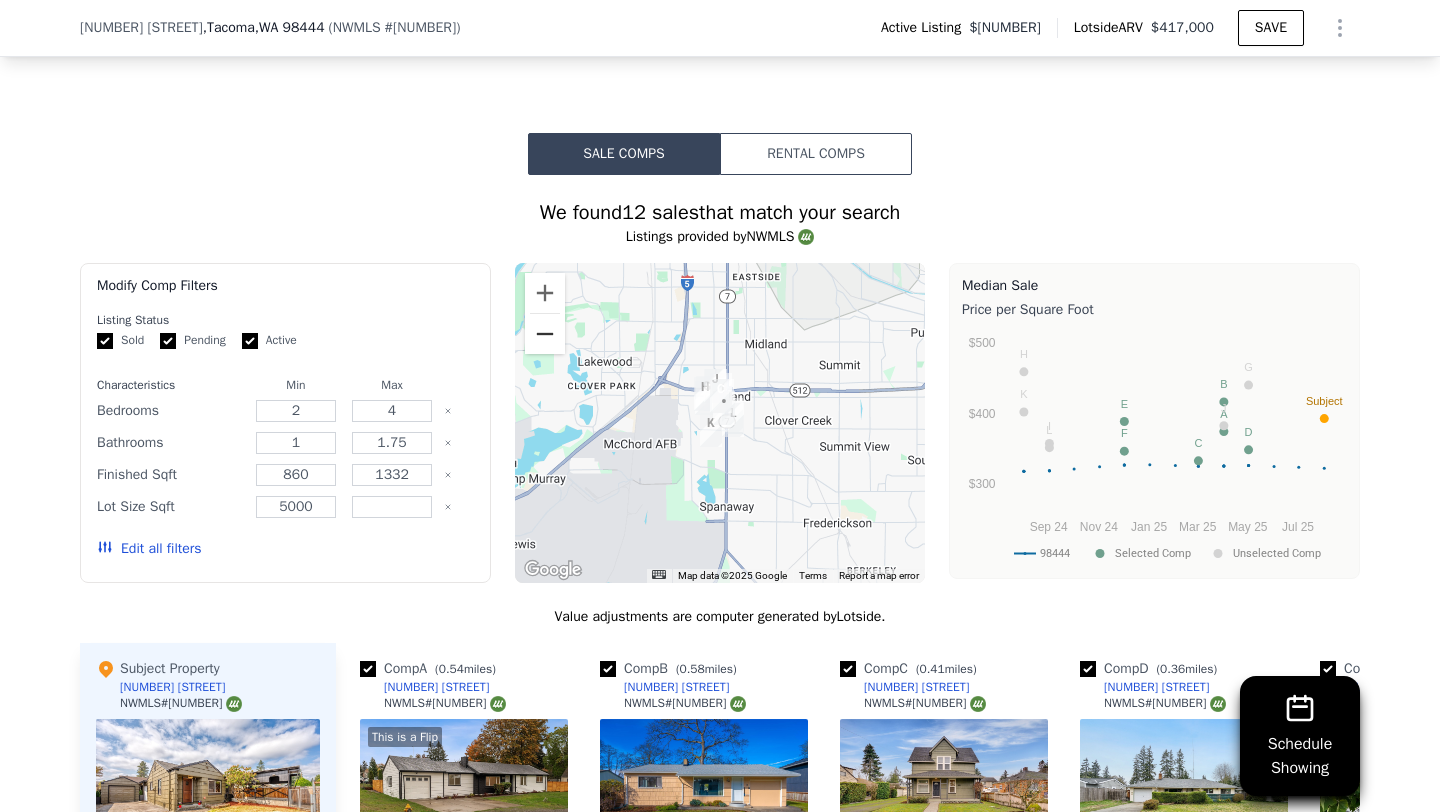 click on "Rental Comps" at bounding box center (816, 154) 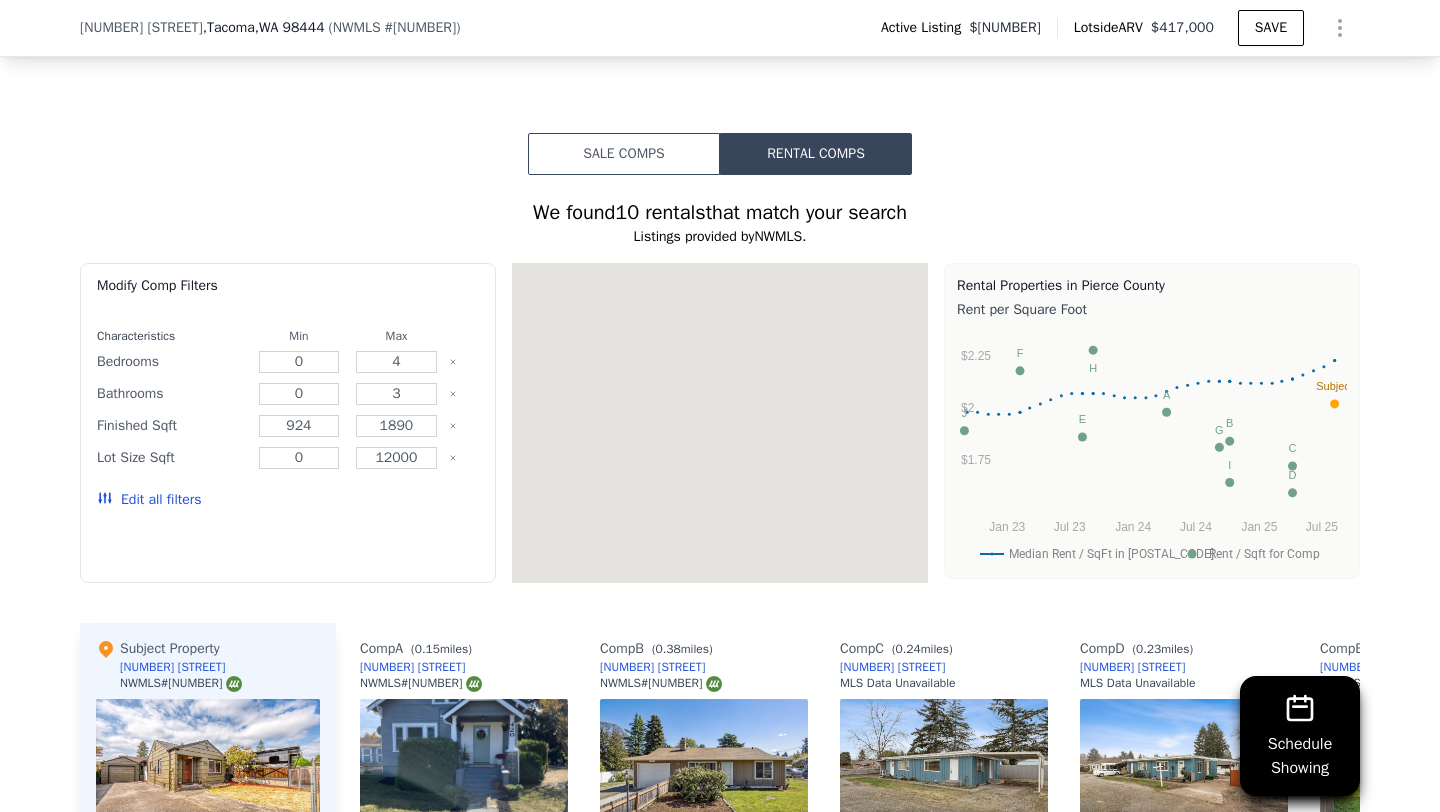 click on "Rental Comps" at bounding box center (816, 154) 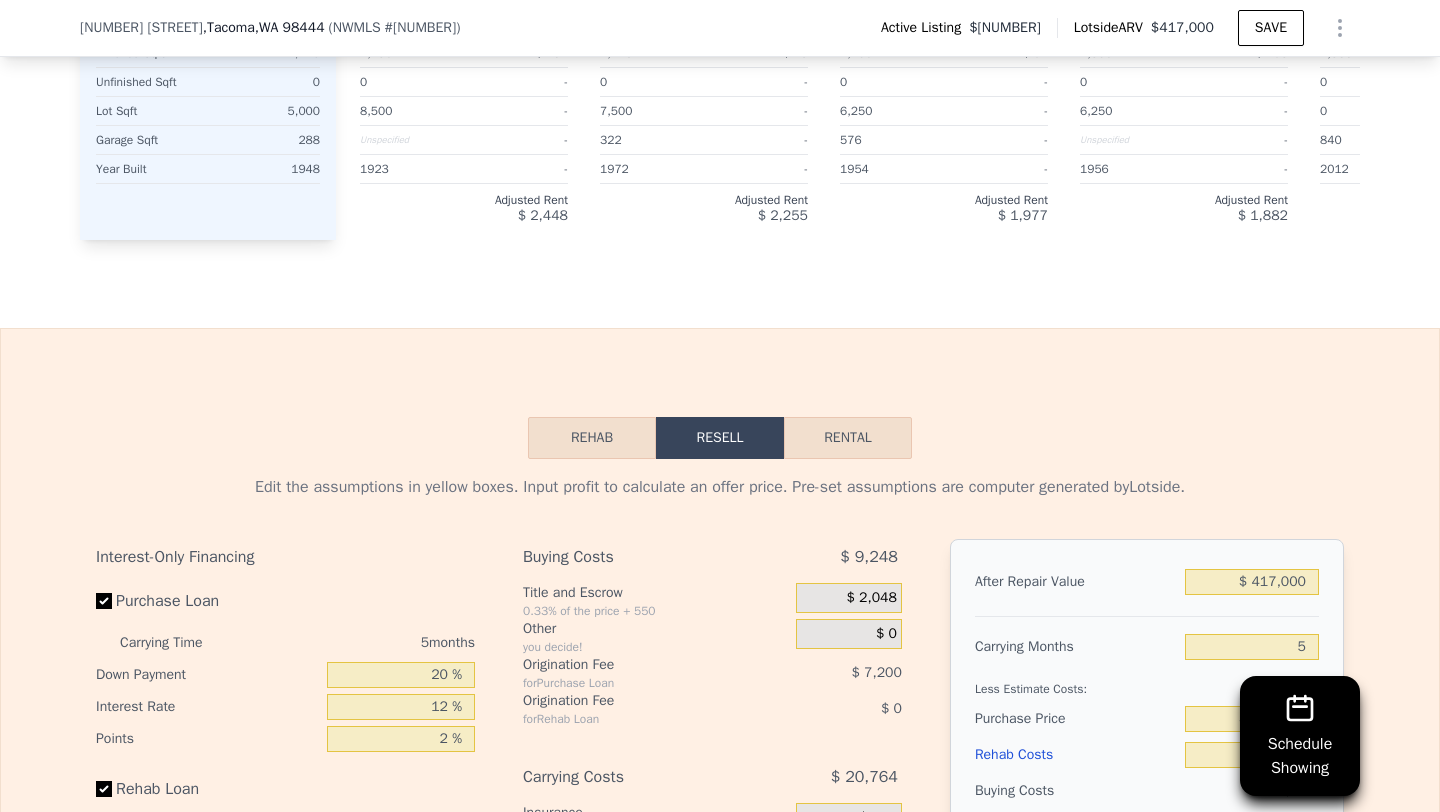 scroll, scrollTop: 2591, scrollLeft: 0, axis: vertical 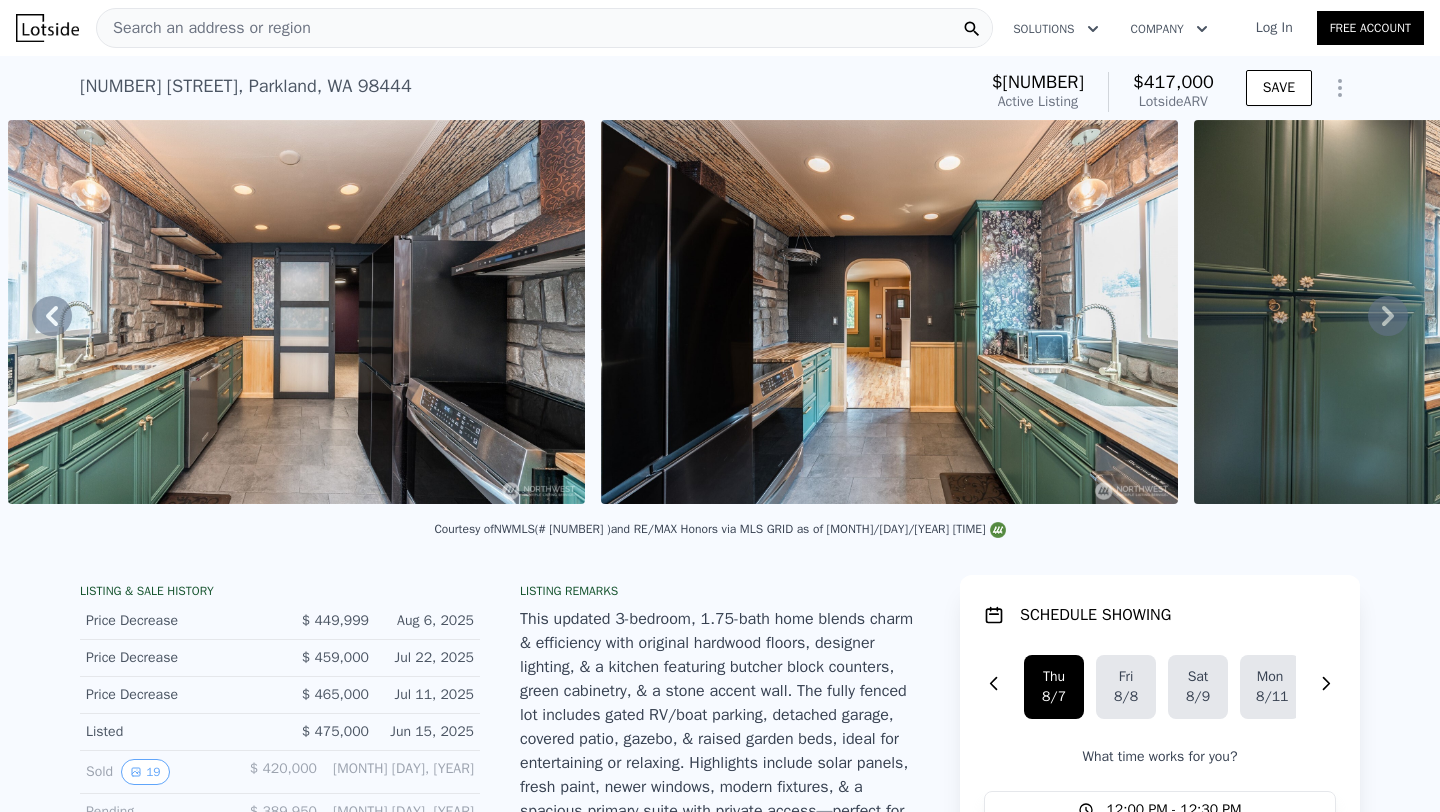 click on "Search an address or region" at bounding box center (544, 28) 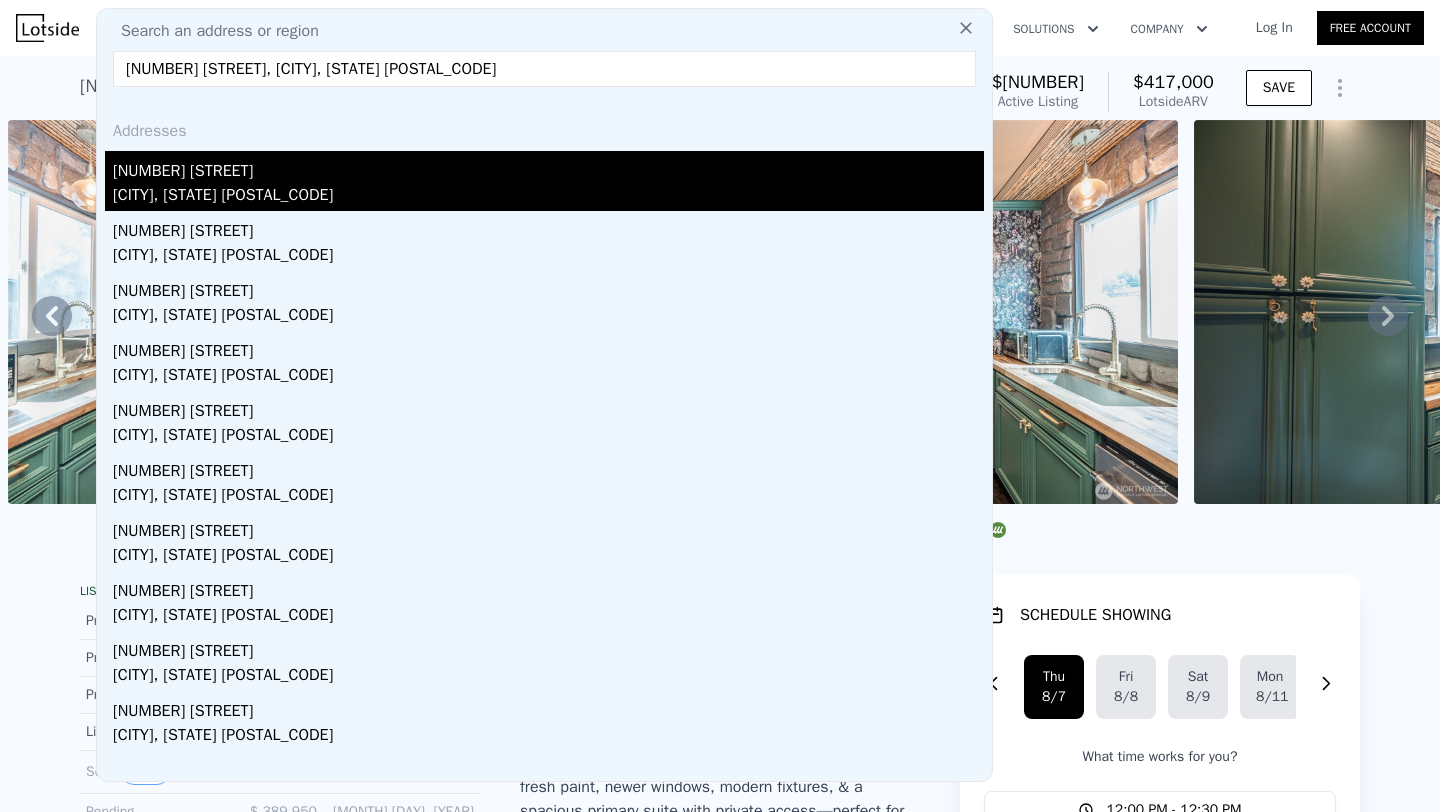 type on "5503 Milwaukee Avenue E Puyallup, WA 98372" 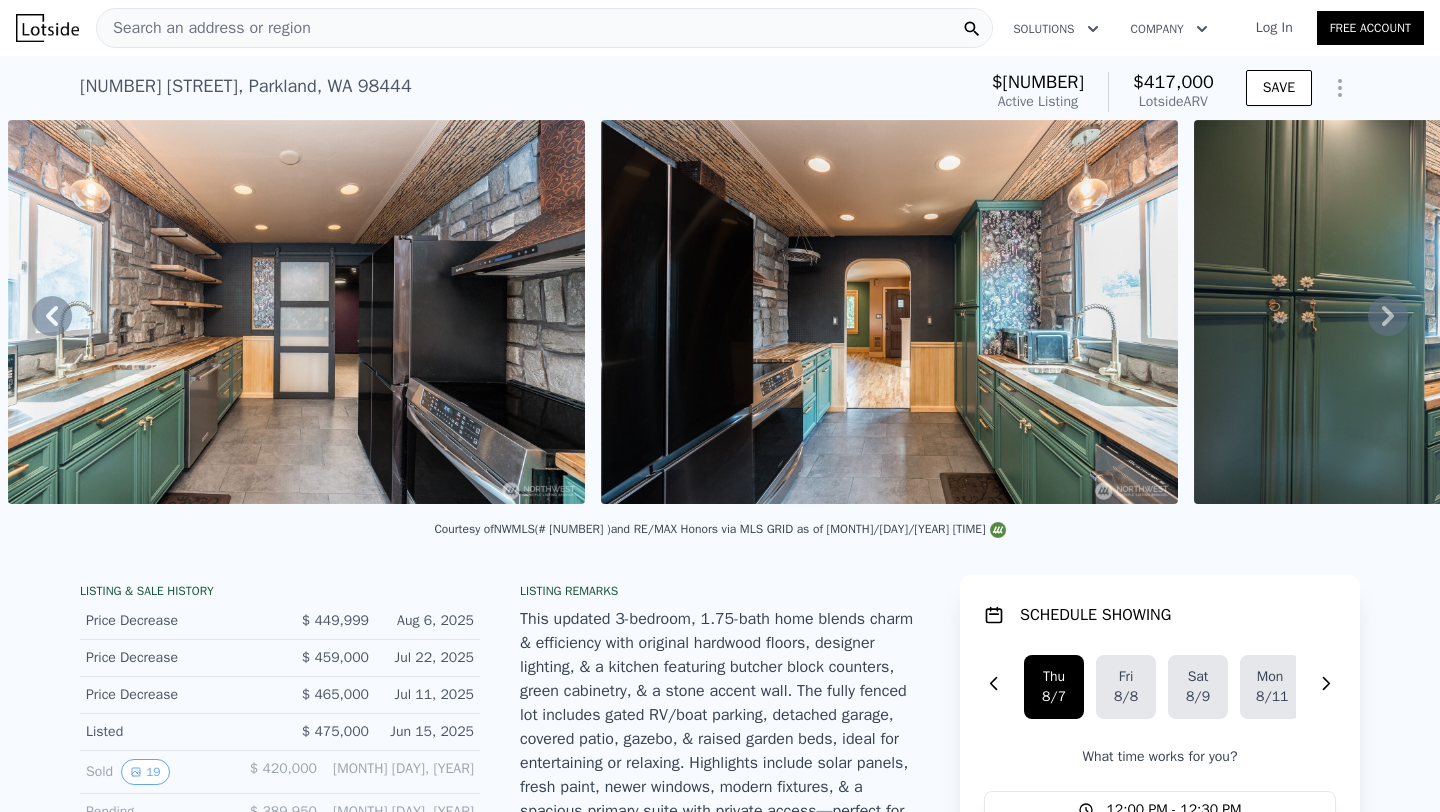 scroll, scrollTop: 0, scrollLeft: 7321, axis: horizontal 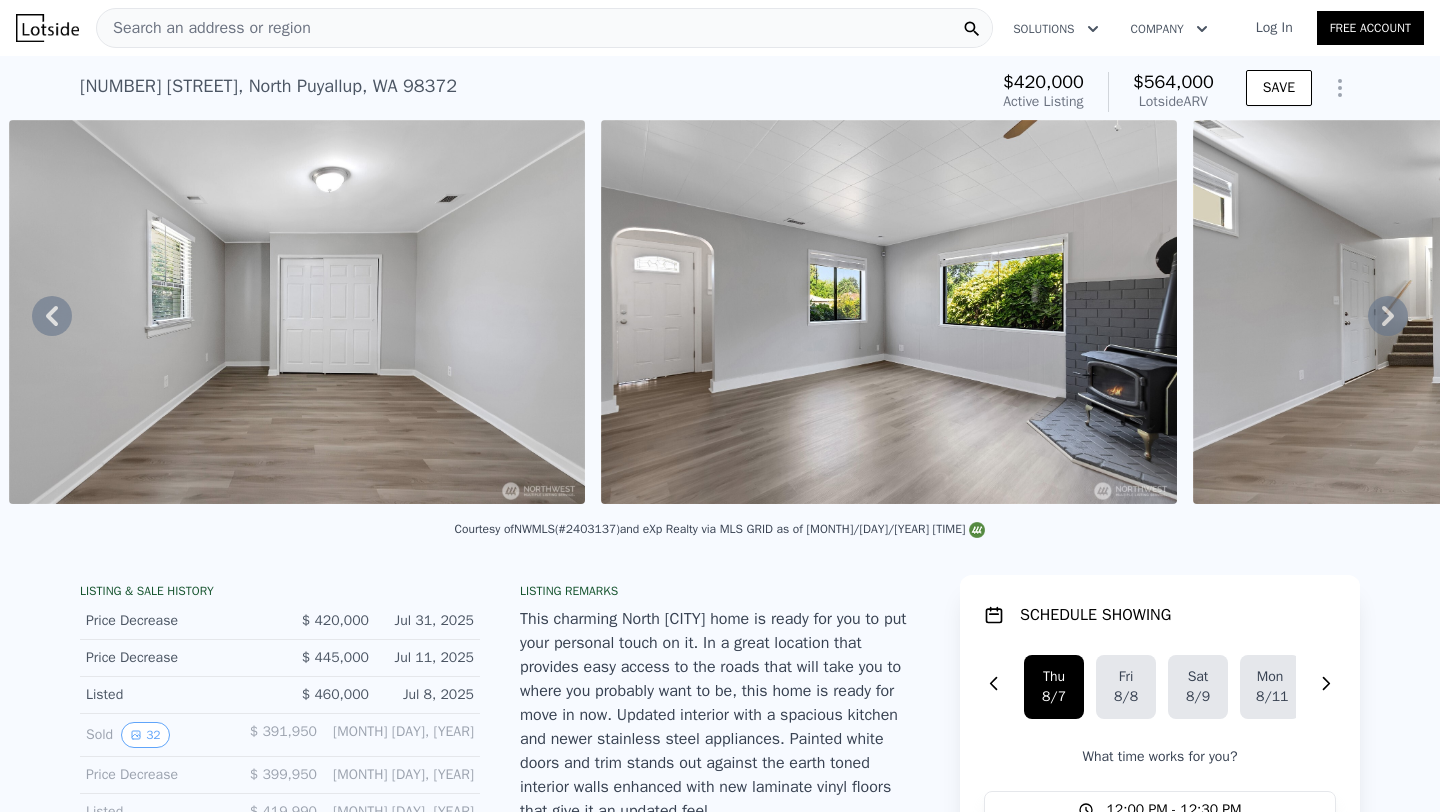 click 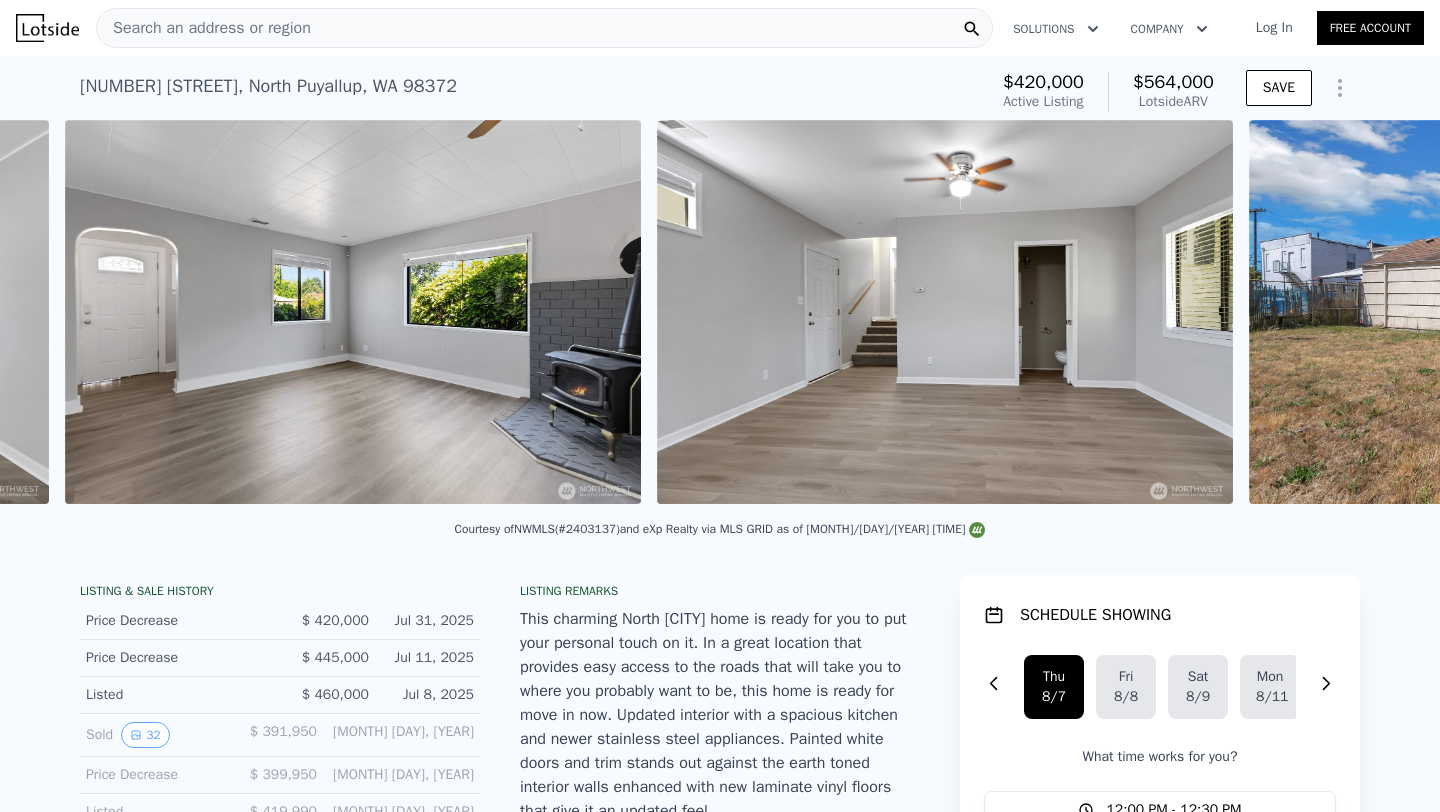 scroll, scrollTop: 0, scrollLeft: 7913, axis: horizontal 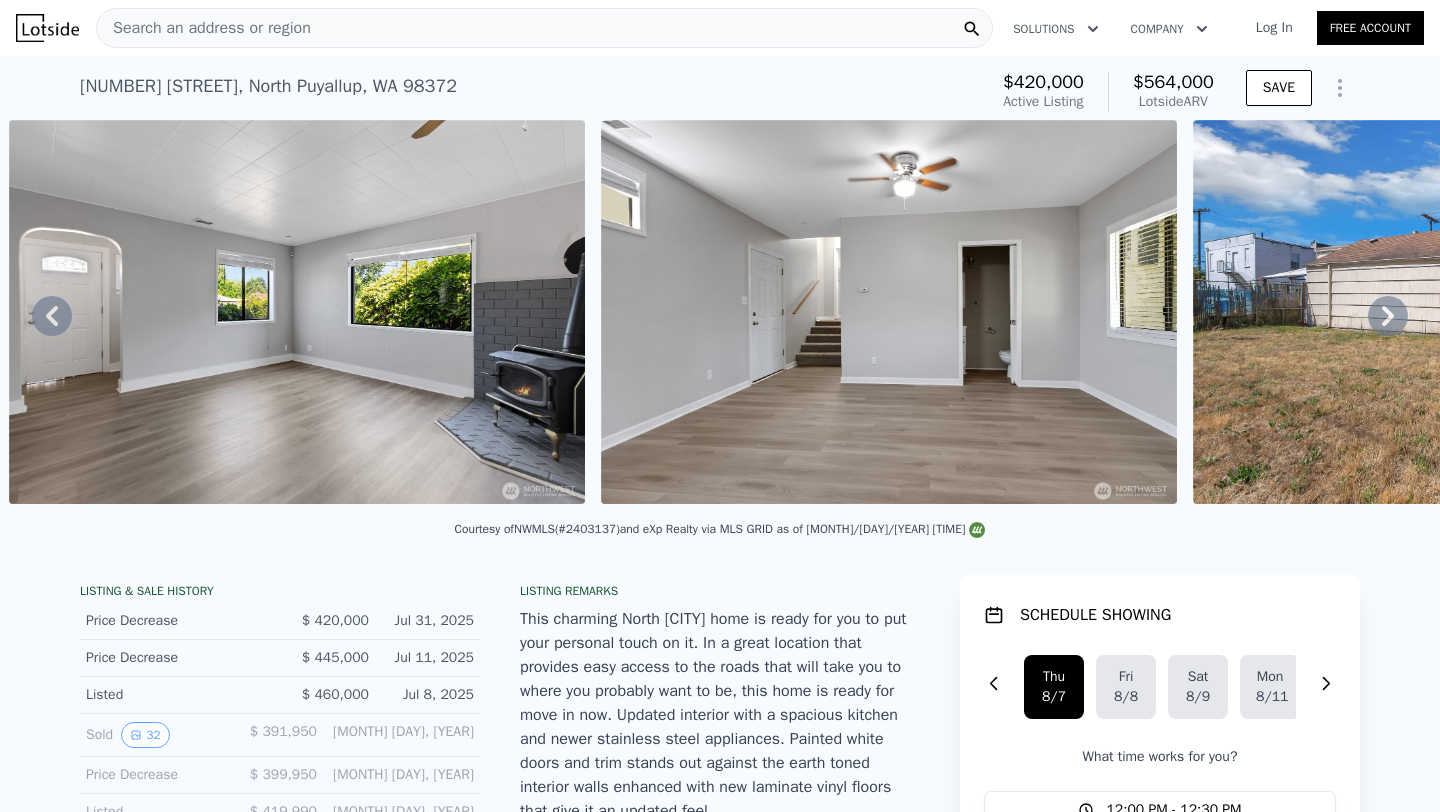 click on "•
+ −
•
+ − STREET VIEW Loading...   SATELLITE VIEW" at bounding box center (720, 315) 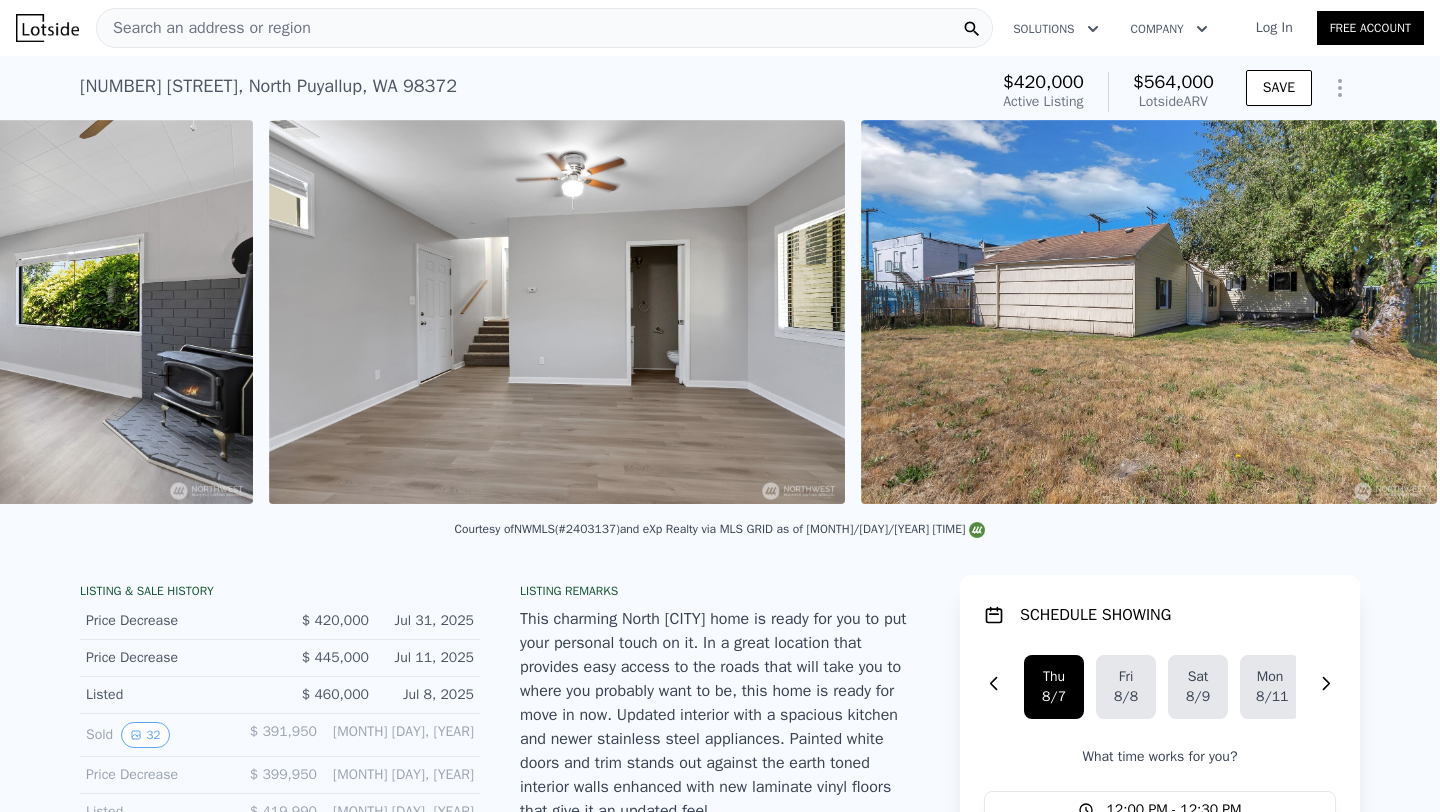 scroll, scrollTop: 0, scrollLeft: 8250, axis: horizontal 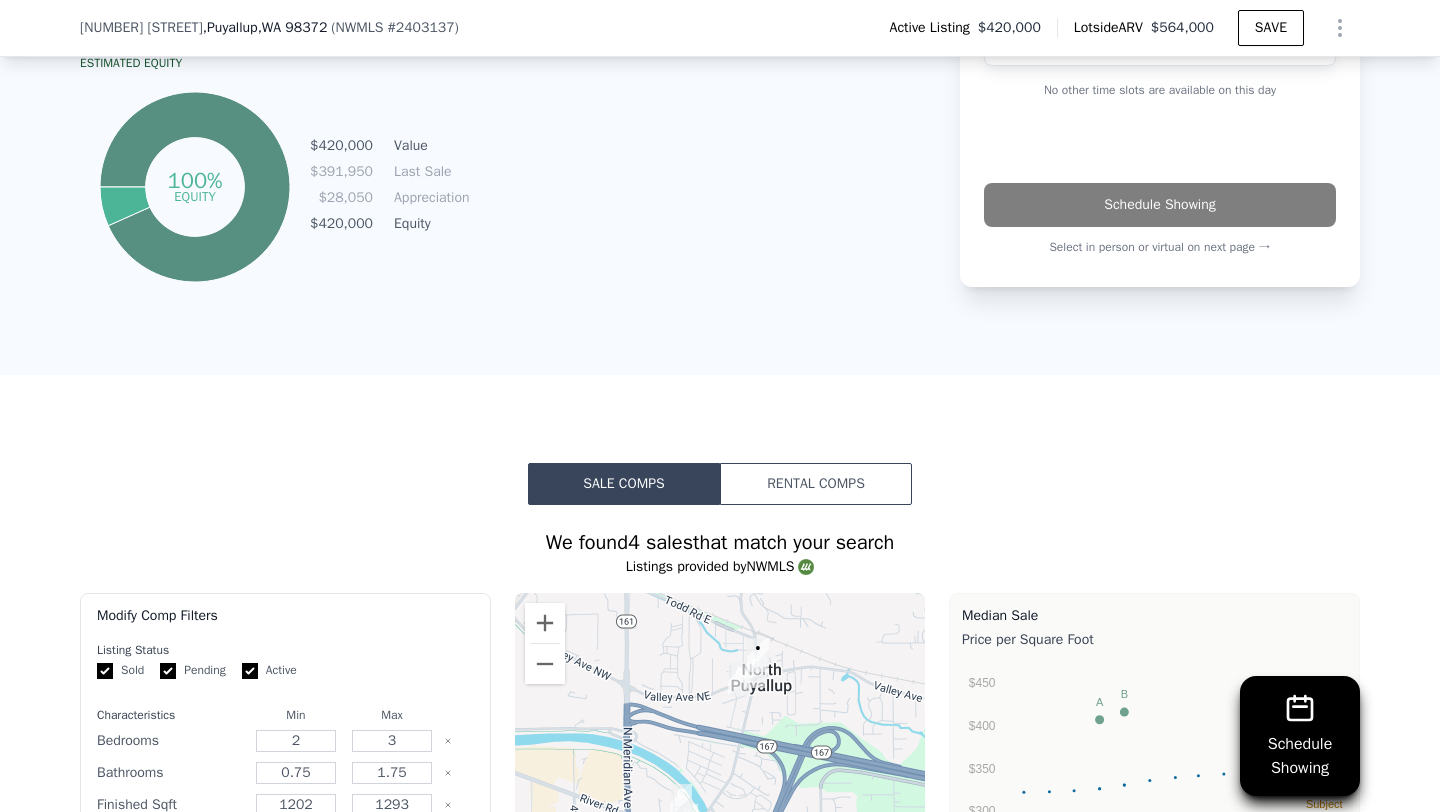 click on "Rental Comps" at bounding box center (816, 484) 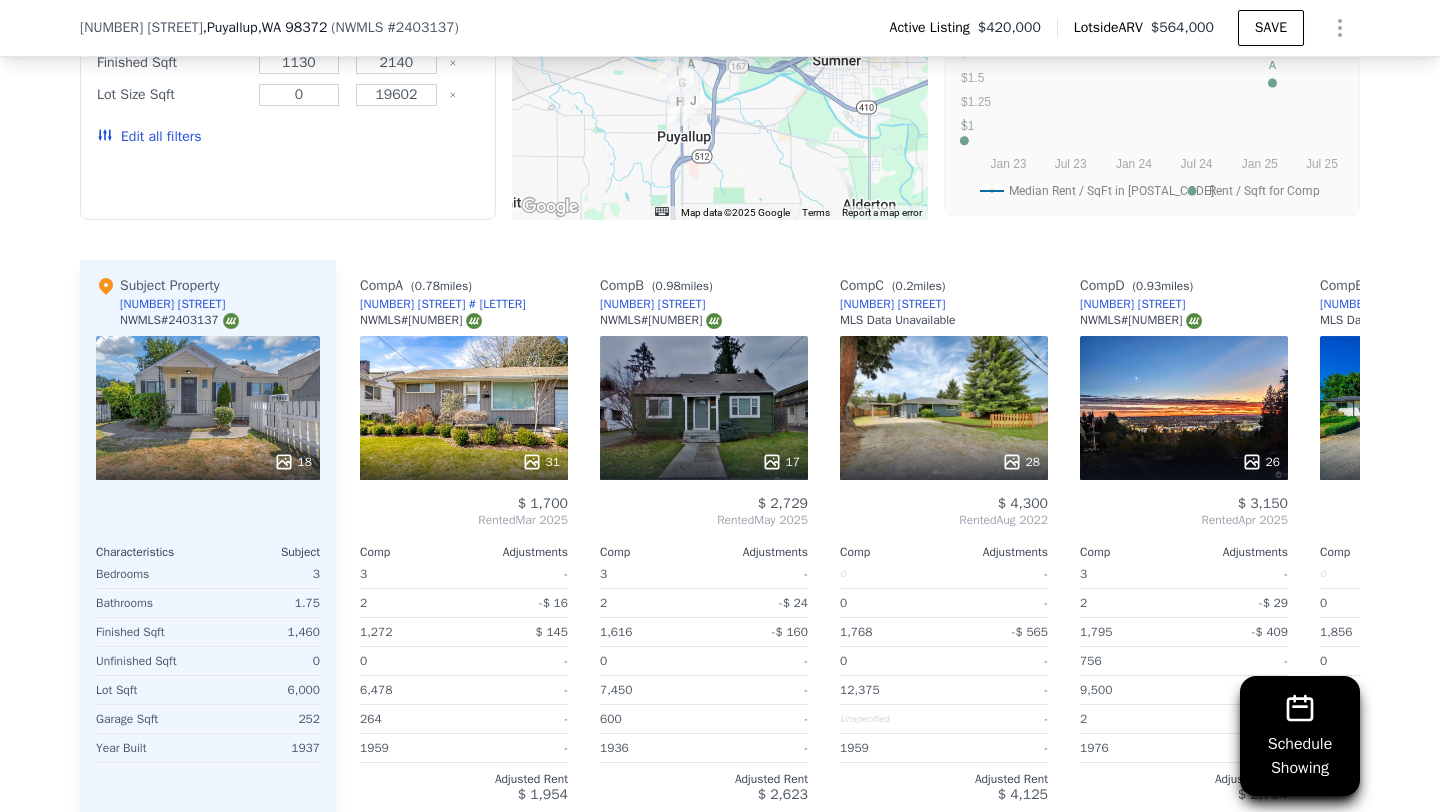 scroll, scrollTop: 2473, scrollLeft: 0, axis: vertical 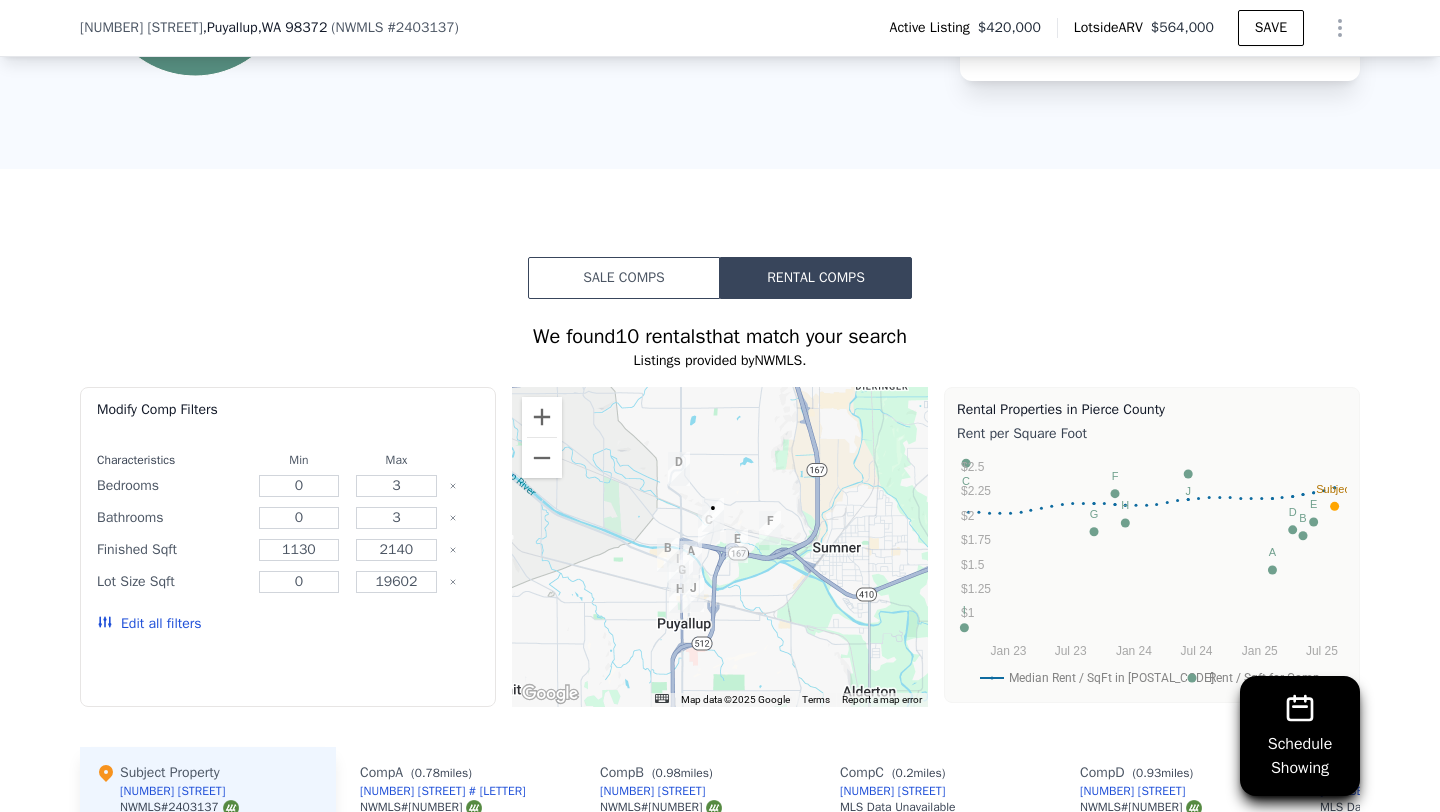 click on "Sale Comps" at bounding box center [624, 278] 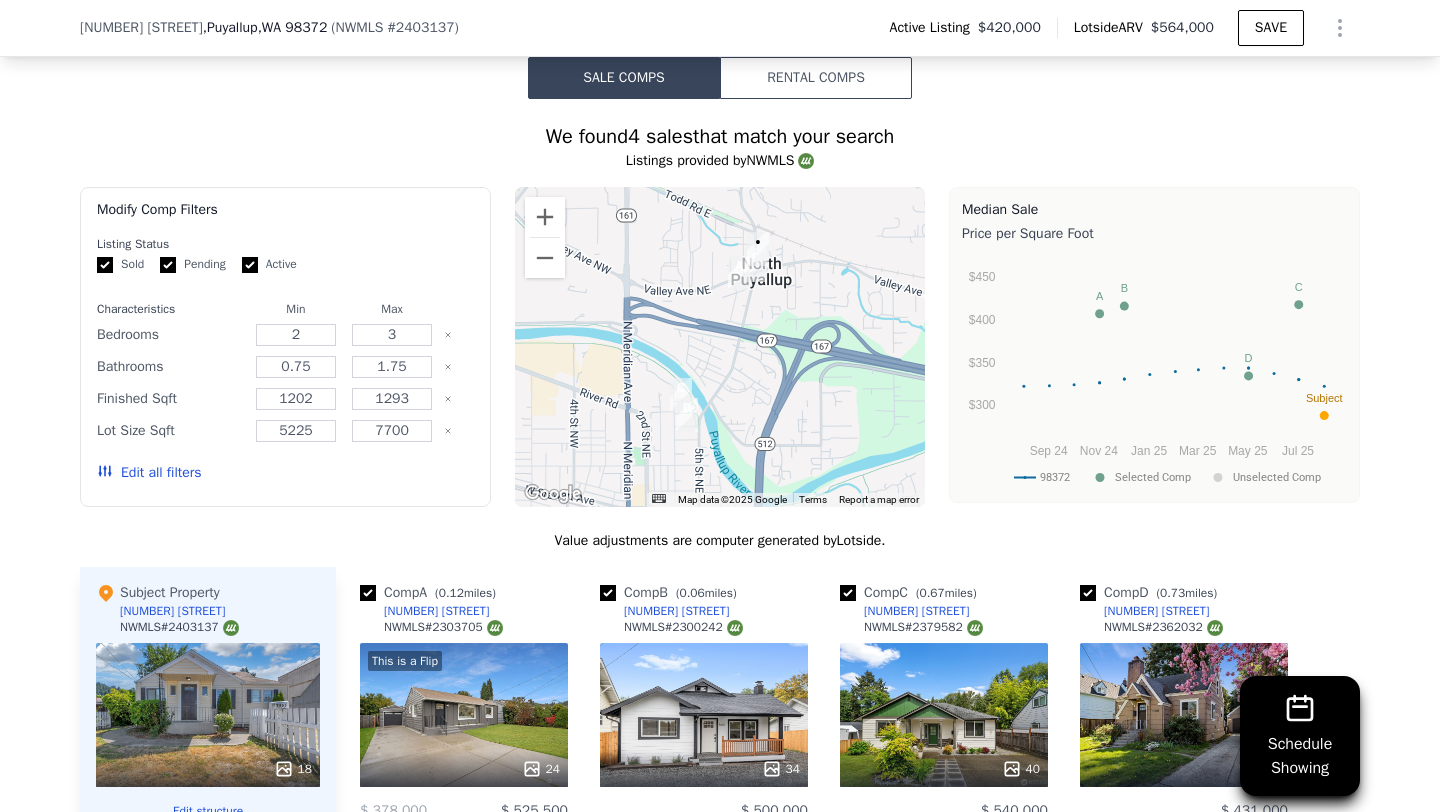 scroll, scrollTop: 1990, scrollLeft: 0, axis: vertical 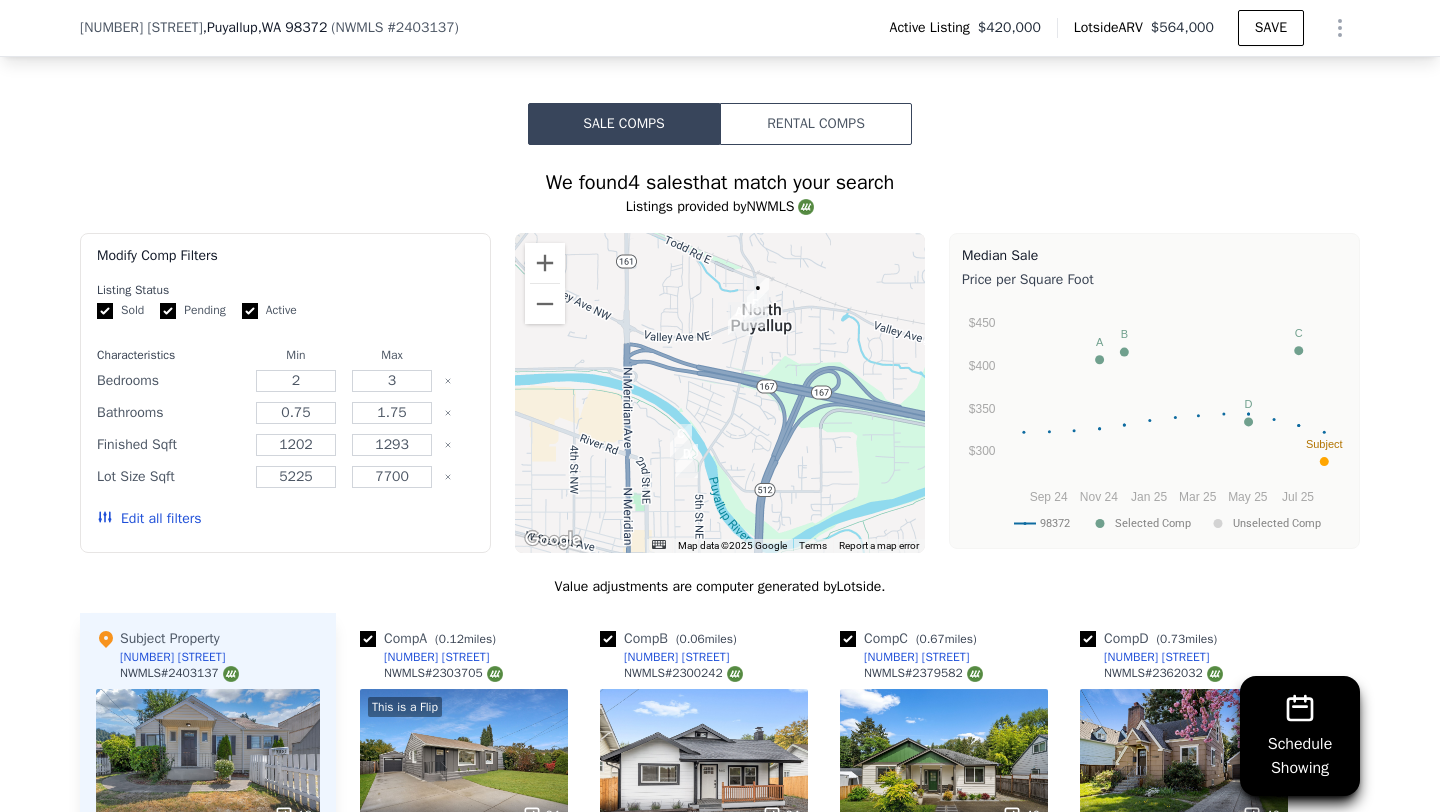 type 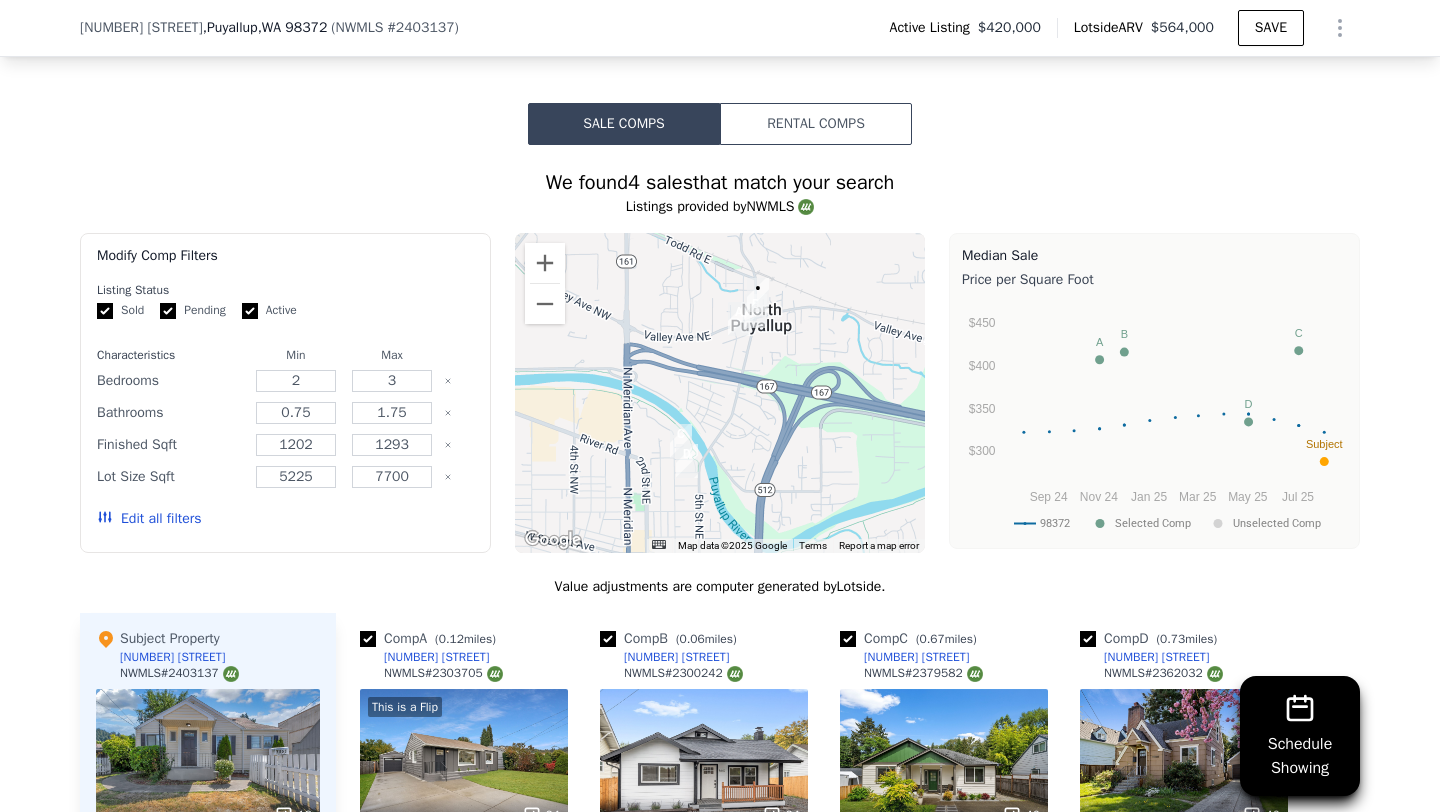 click on "Rental Comps" at bounding box center (816, 124) 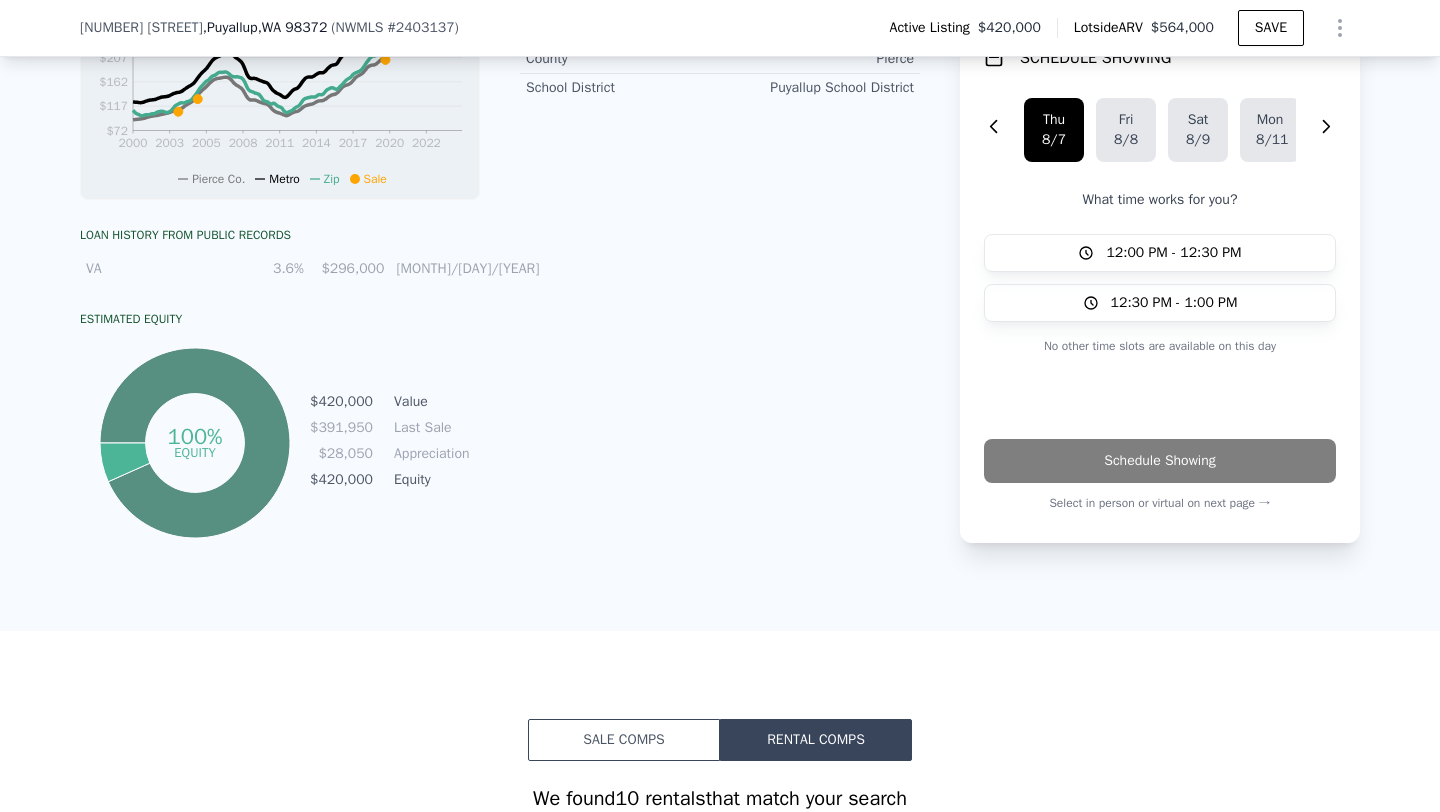 scroll, scrollTop: 1435, scrollLeft: 0, axis: vertical 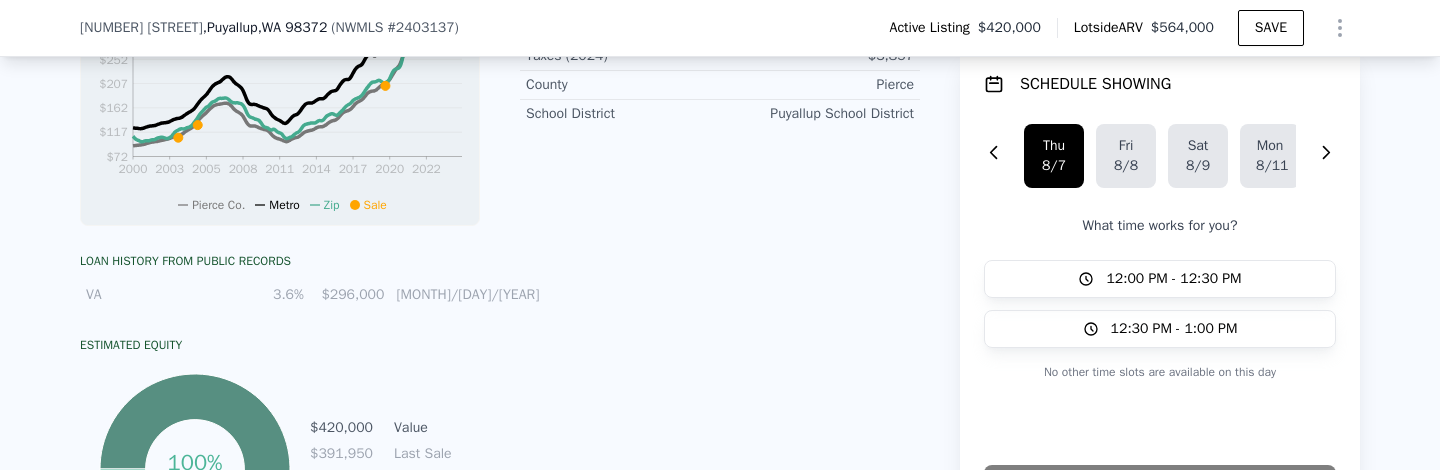 click on "VA" at bounding box center (154, 295) 